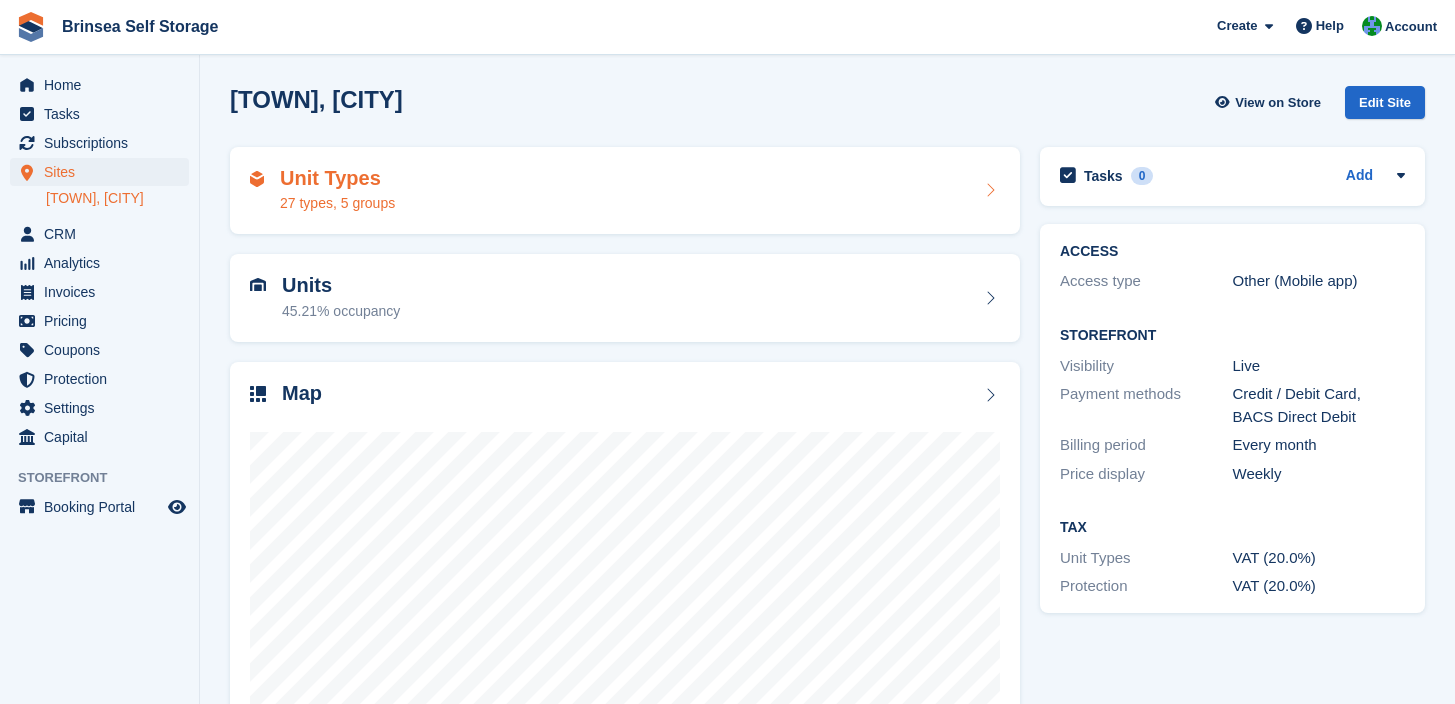 scroll, scrollTop: 0, scrollLeft: 0, axis: both 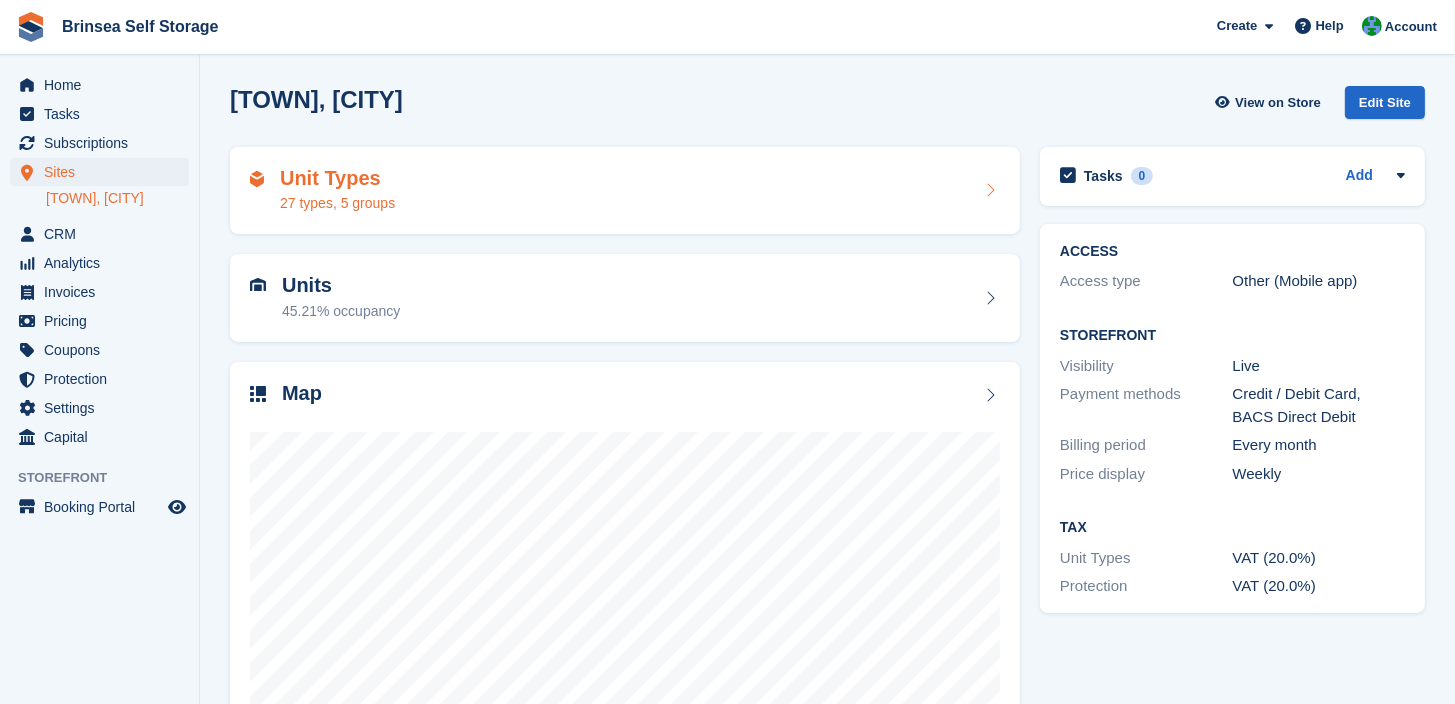 click on "27 types, 5 groups" at bounding box center (337, 203) 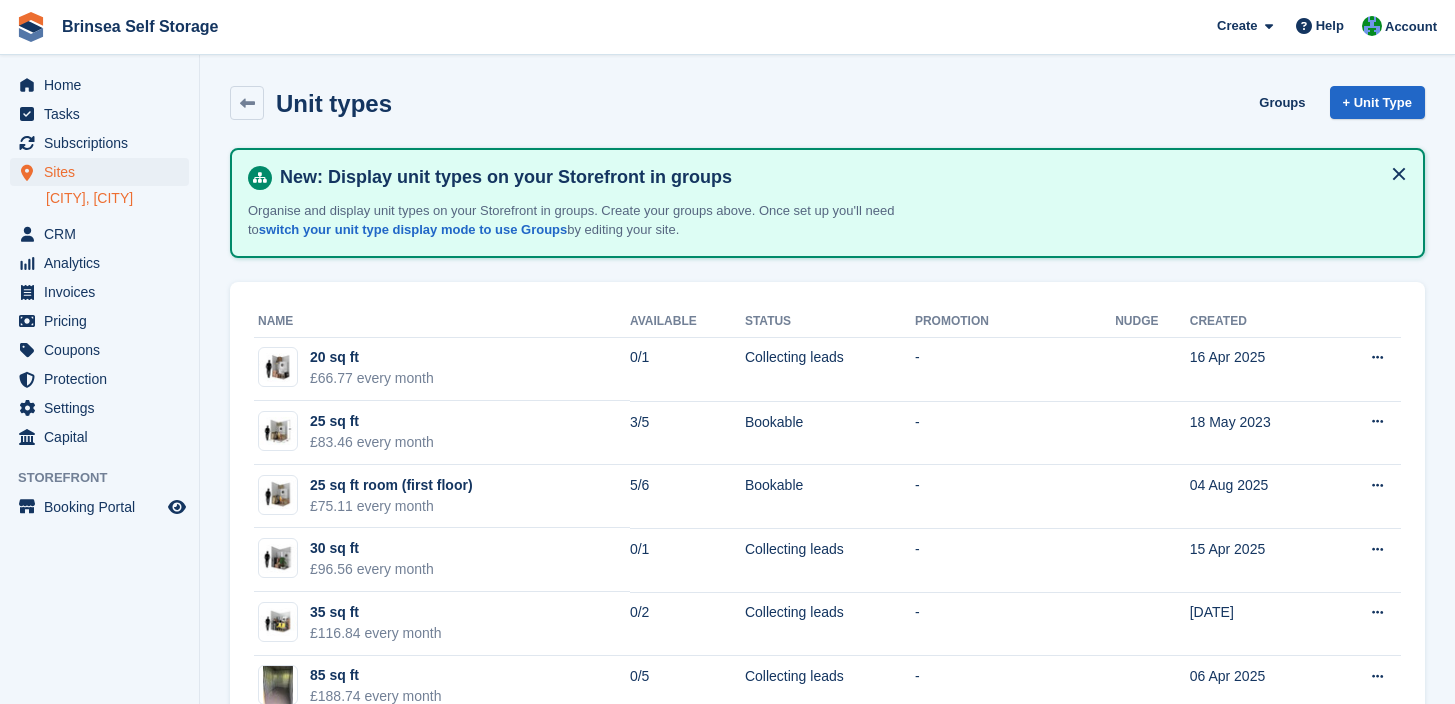 scroll, scrollTop: 0, scrollLeft: 0, axis: both 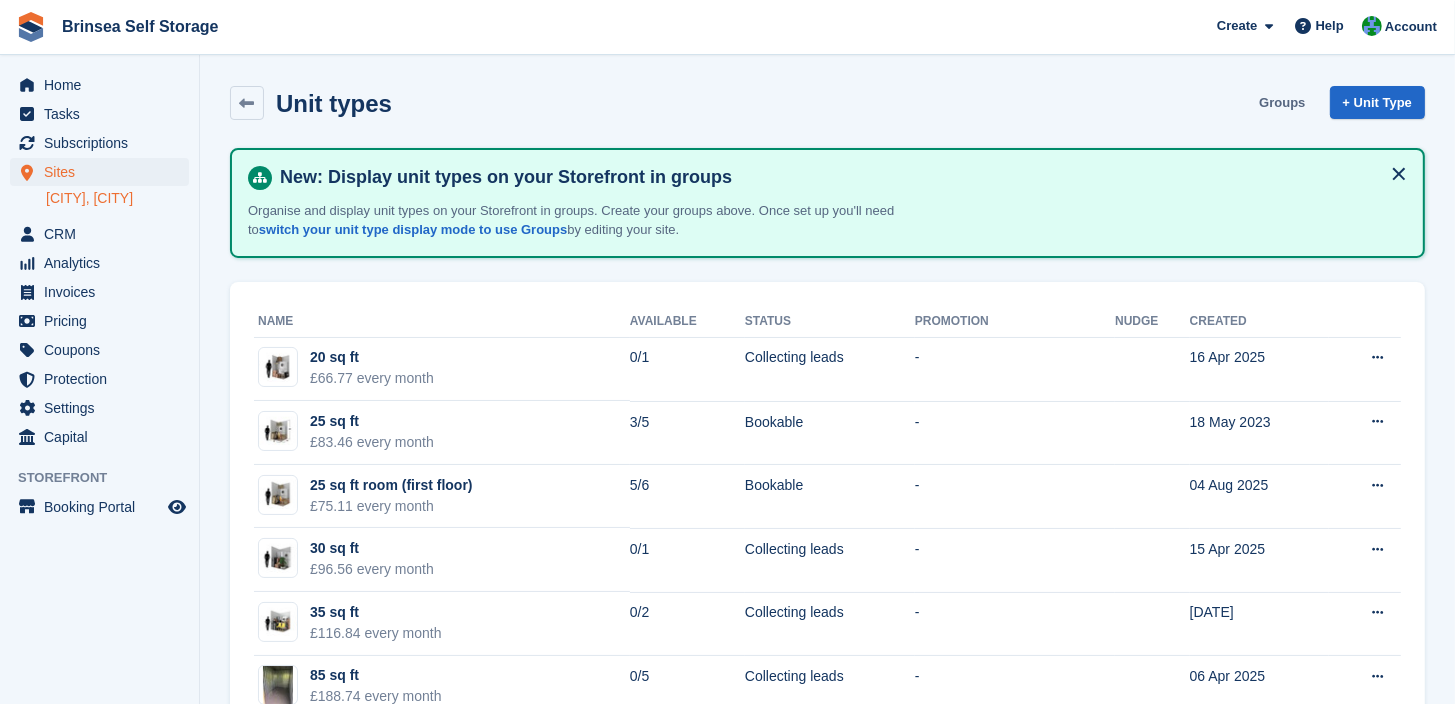 click on "Groups" at bounding box center [1282, 102] 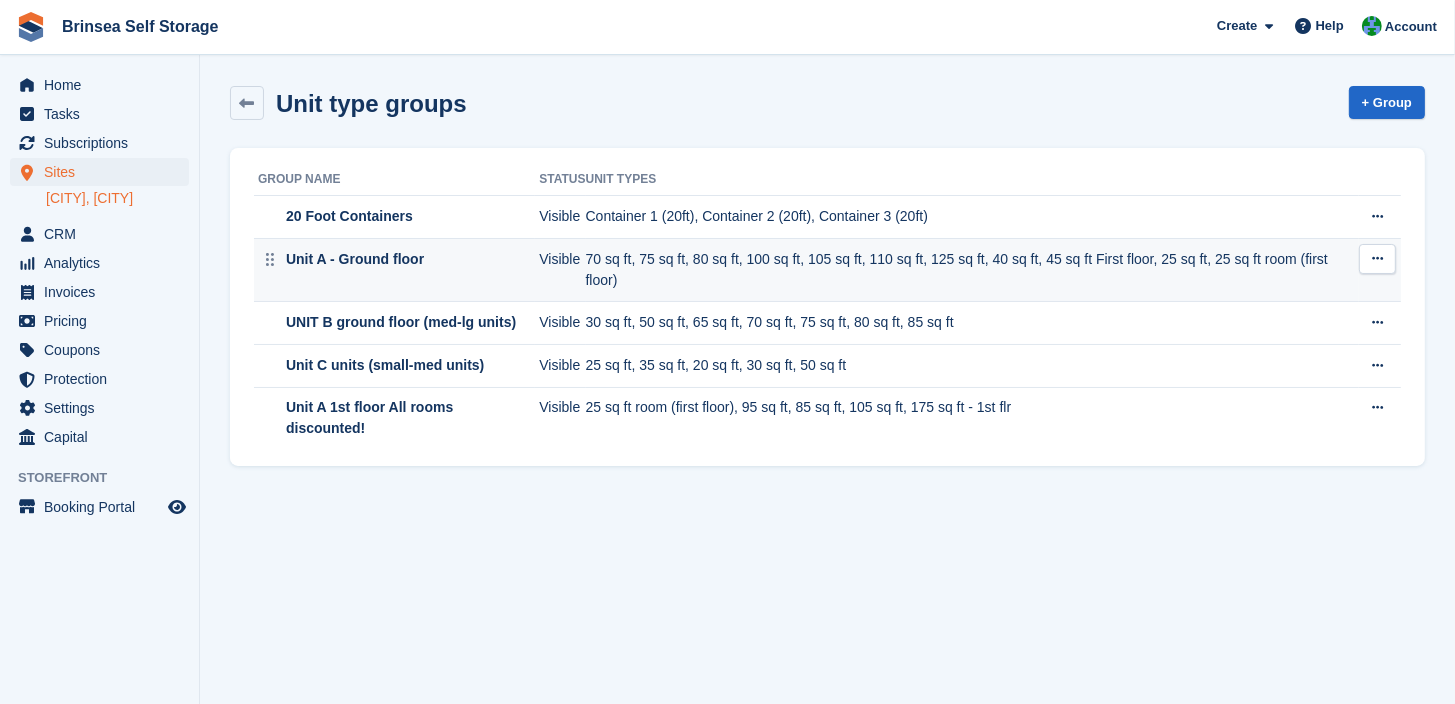 click on "70 sq ft, 75 sq ft, 80 sq ft, 100 sq ft, 105 sq ft, 110 sq ft, 125 sq ft, 40 sq ft, 45 sq ft First floor, 25 sq ft, 25 sq ft room (first floor)" at bounding box center [973, 270] 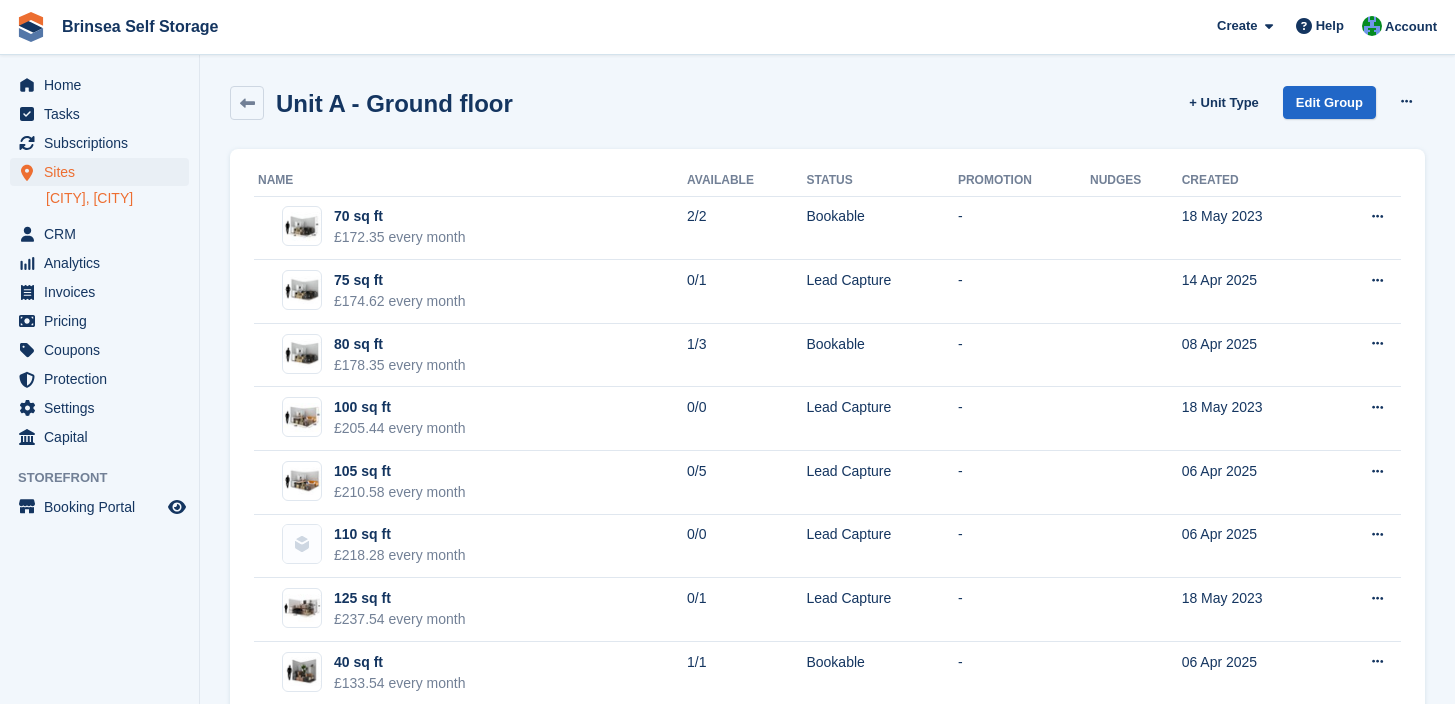 scroll, scrollTop: 0, scrollLeft: 0, axis: both 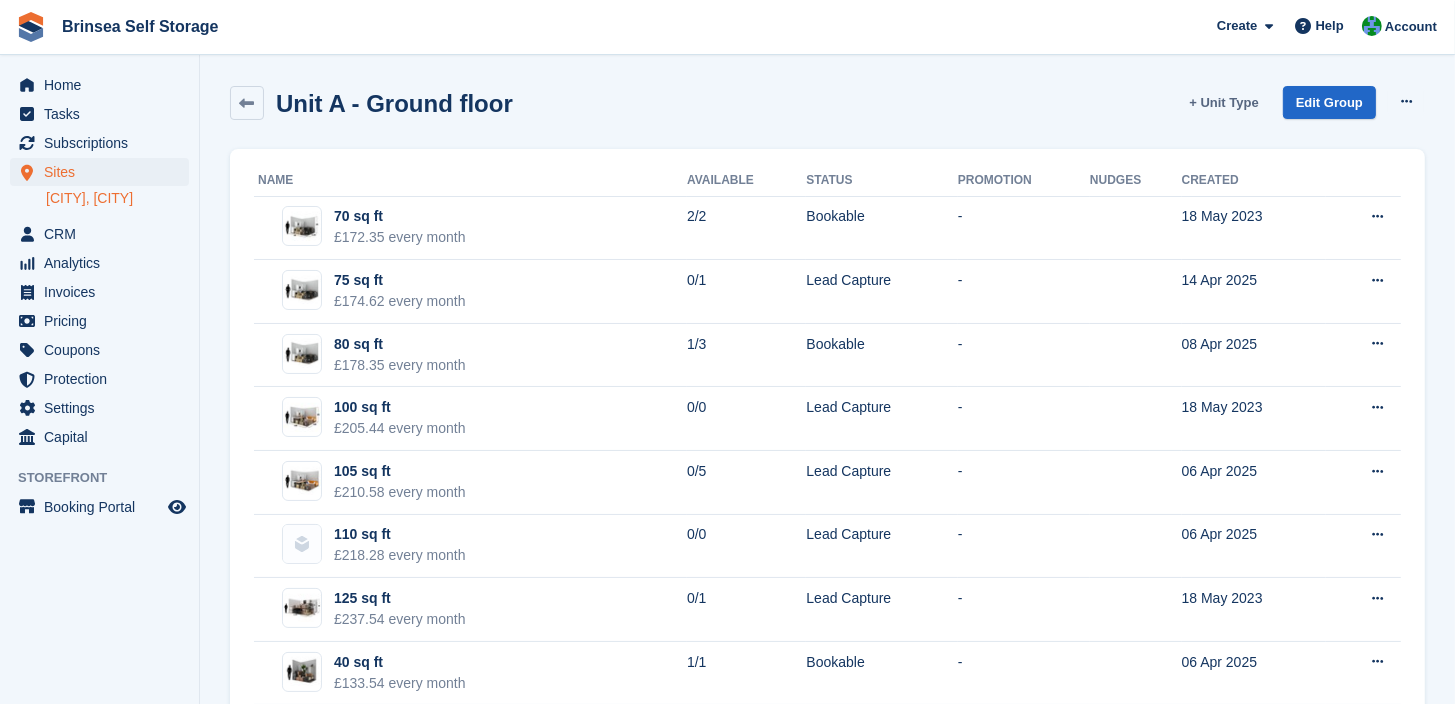 click on "+ Unit Type" at bounding box center [1223, 102] 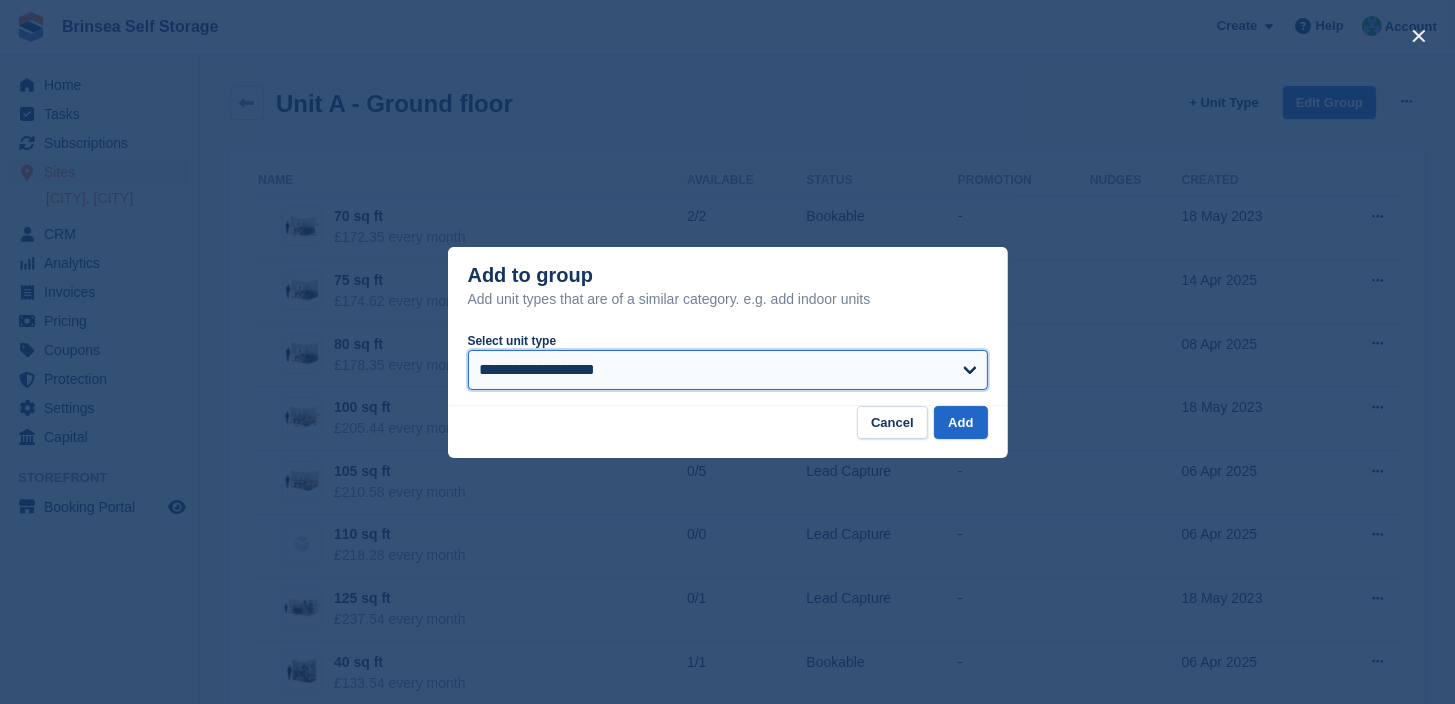 click on "**********" at bounding box center (728, 370) 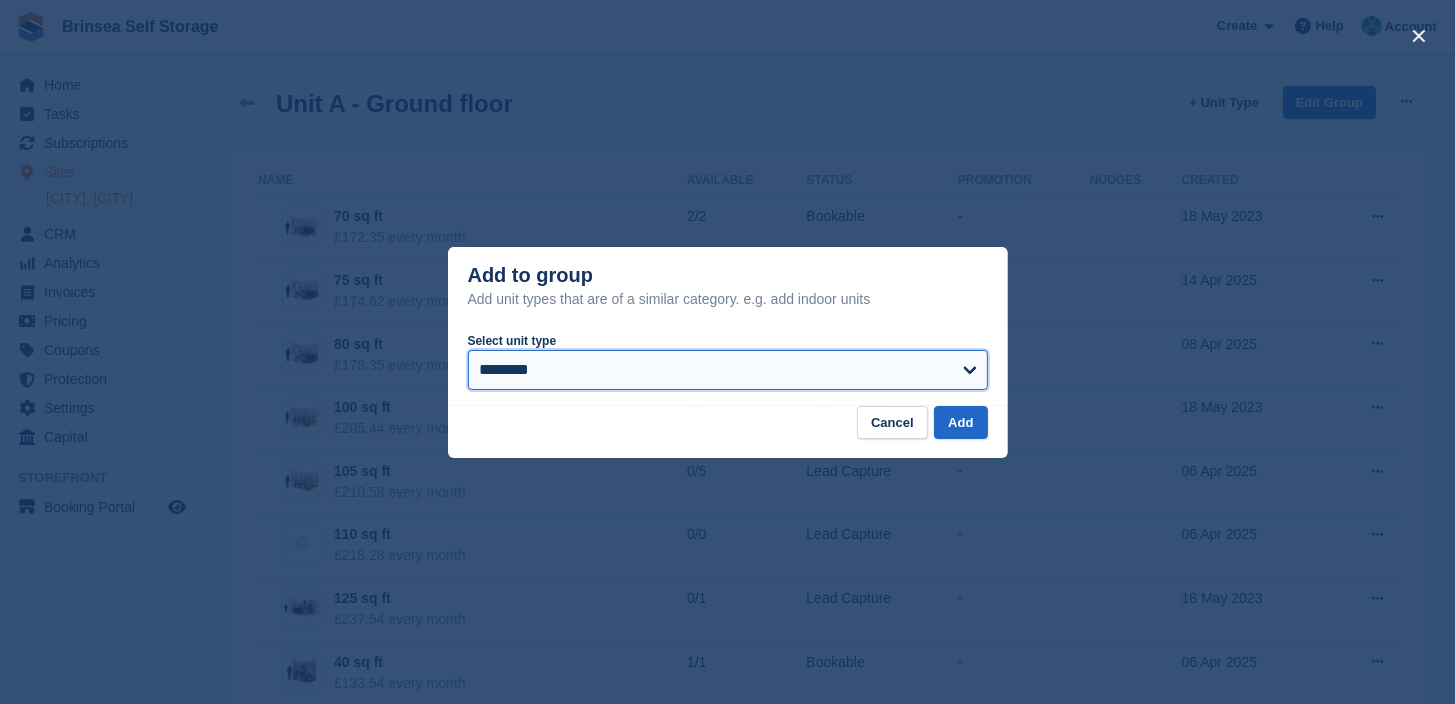 click on "********" at bounding box center [0, 0] 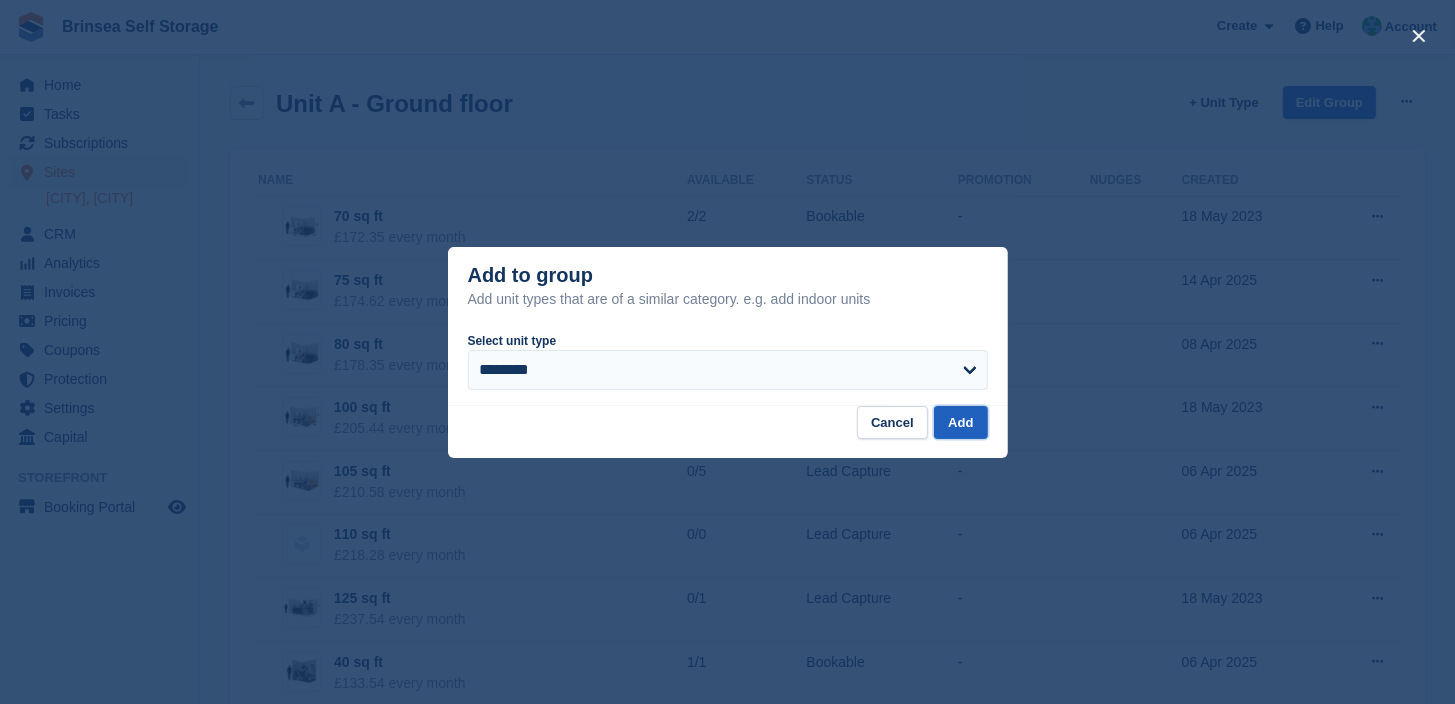 click on "Add" at bounding box center (960, 422) 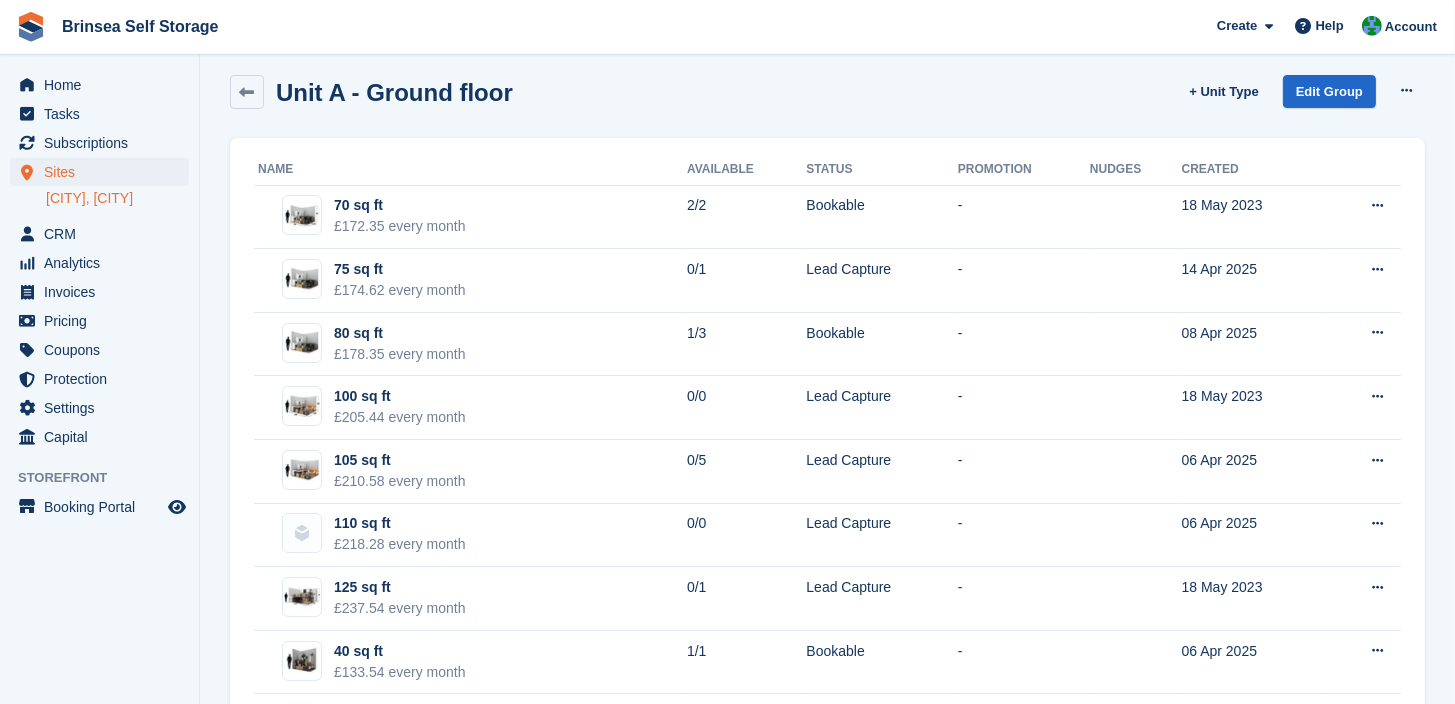 scroll, scrollTop: 0, scrollLeft: 0, axis: both 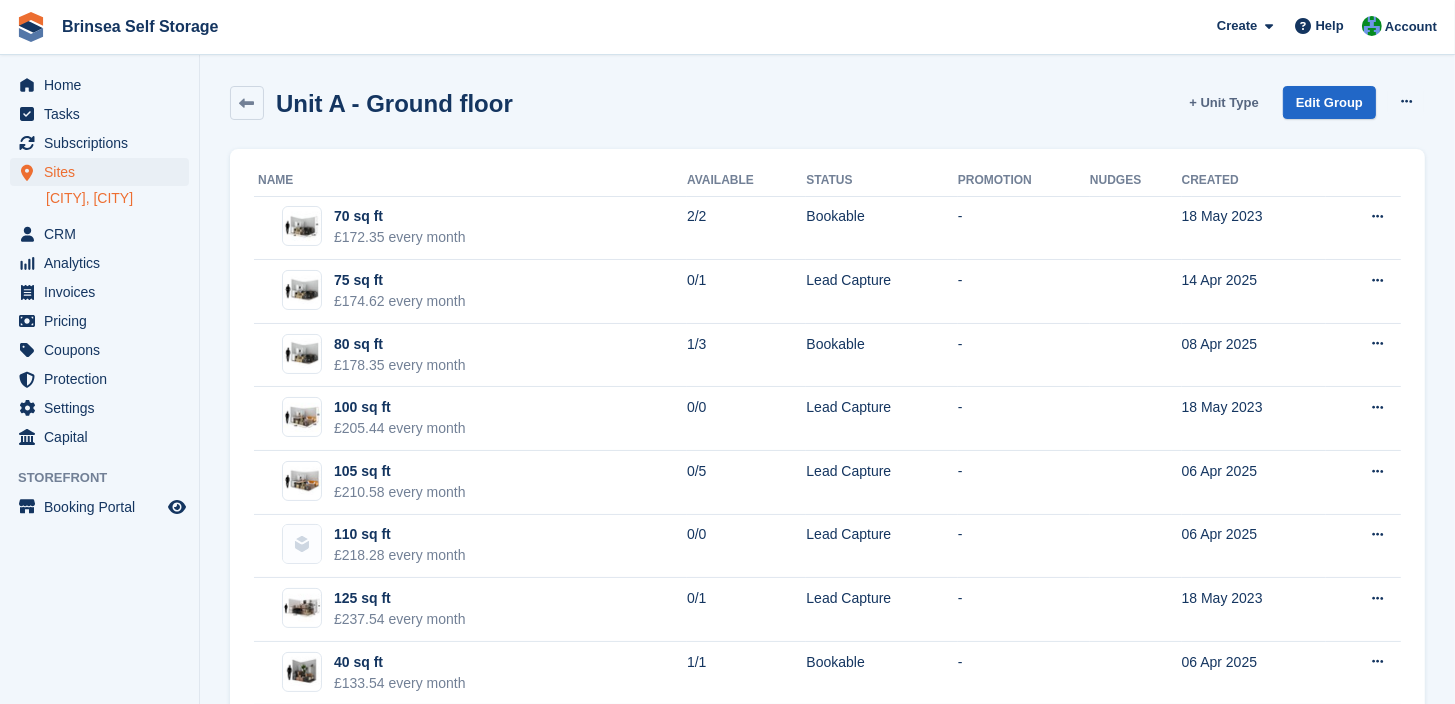 click on "+ Unit Type" at bounding box center (1223, 102) 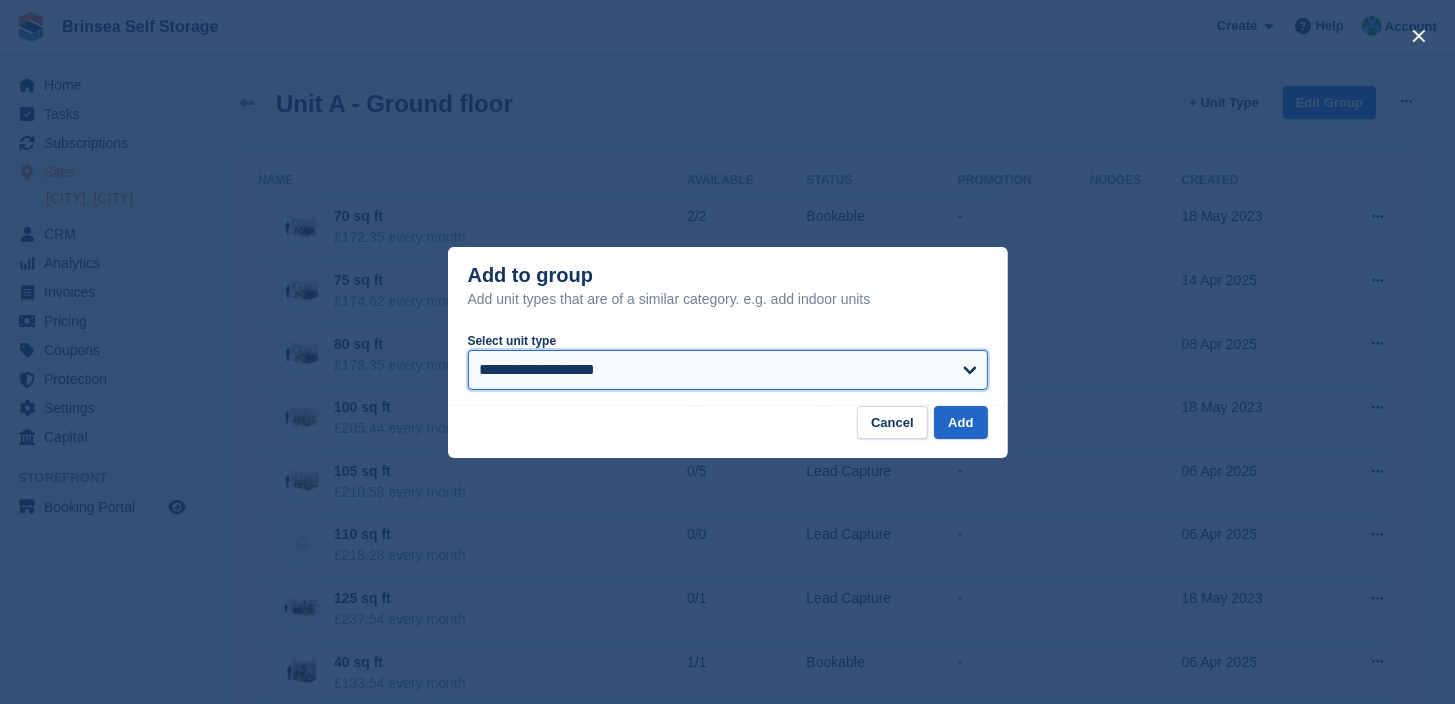 click on "**********" at bounding box center [728, 370] 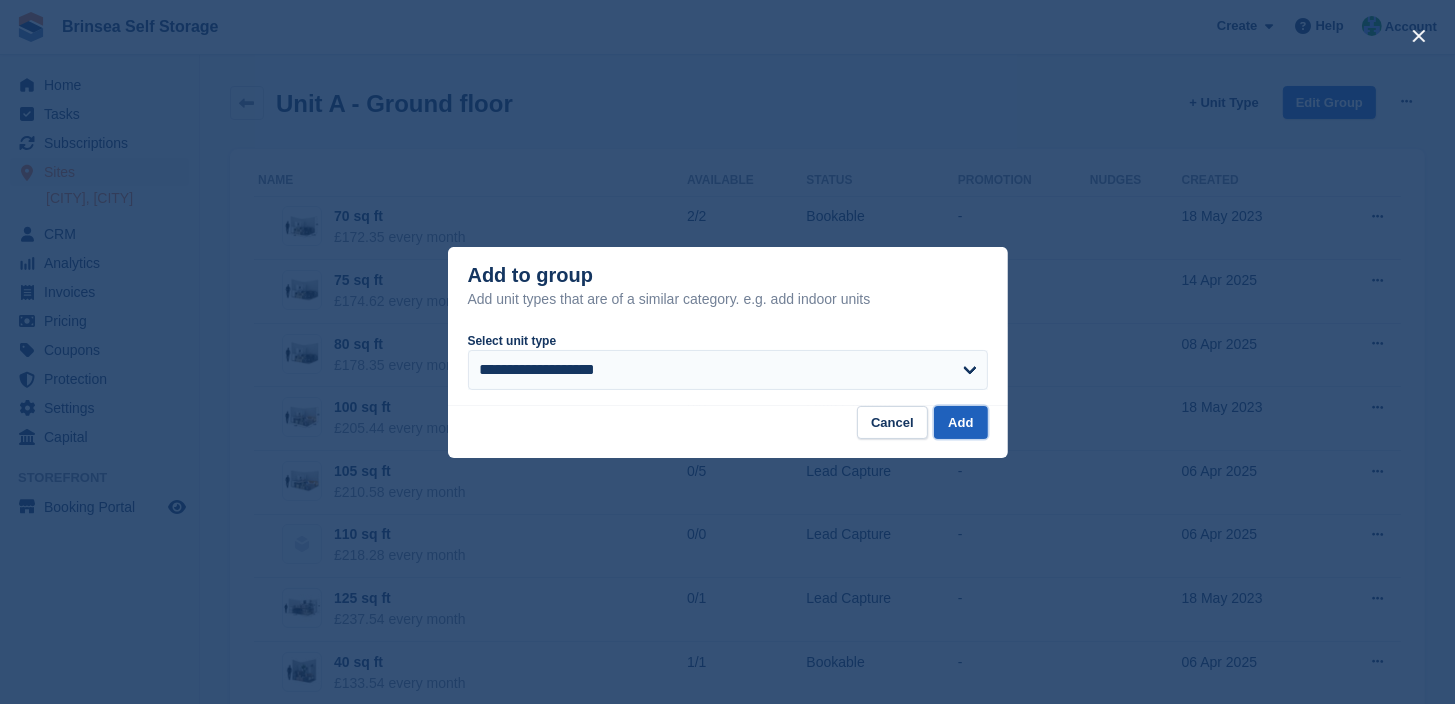 click on "Add" at bounding box center [960, 422] 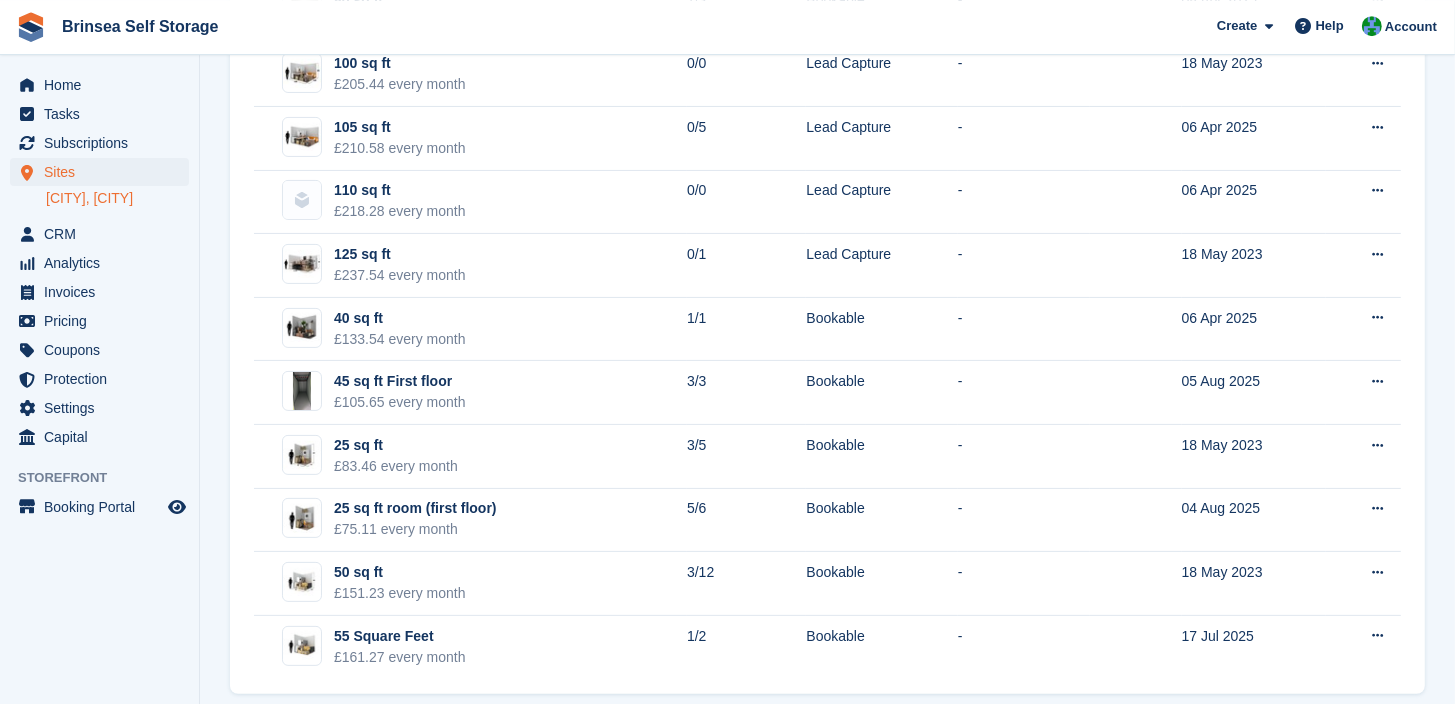 scroll, scrollTop: 359, scrollLeft: 0, axis: vertical 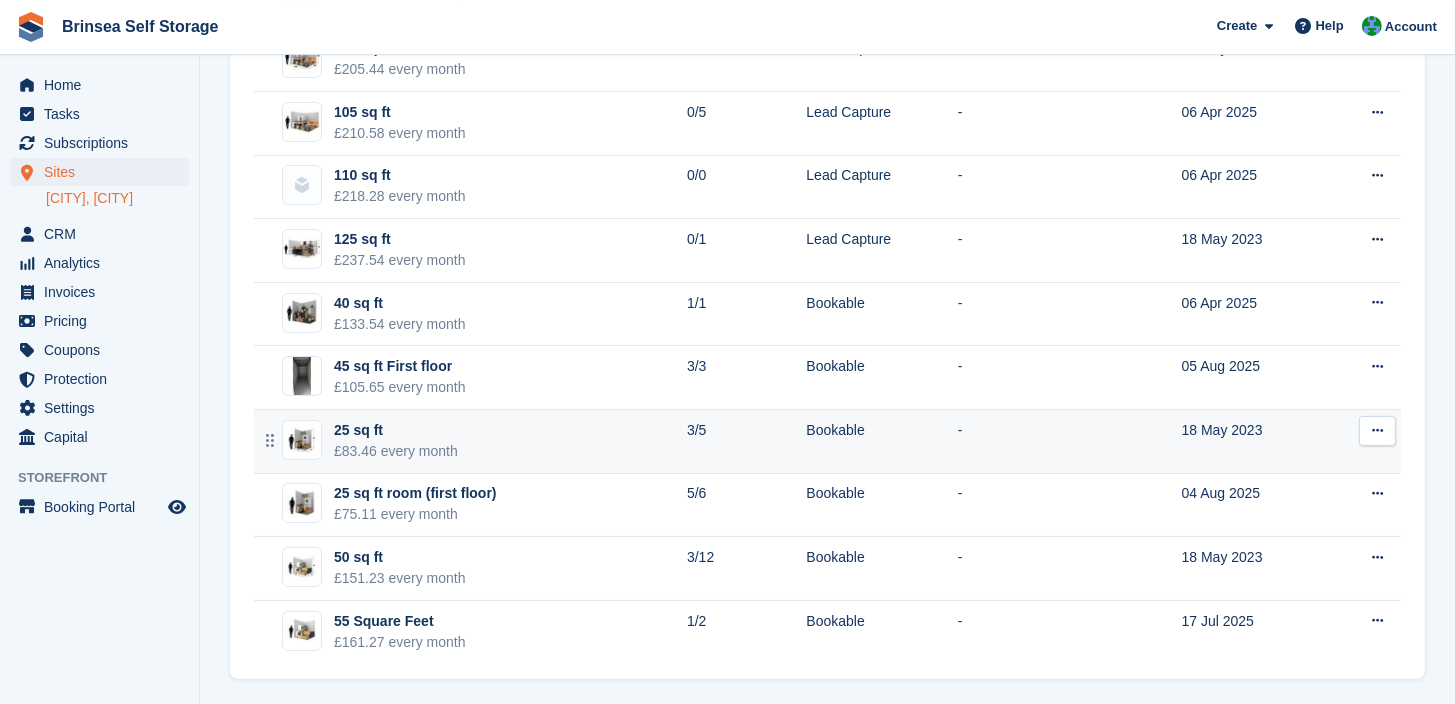 type 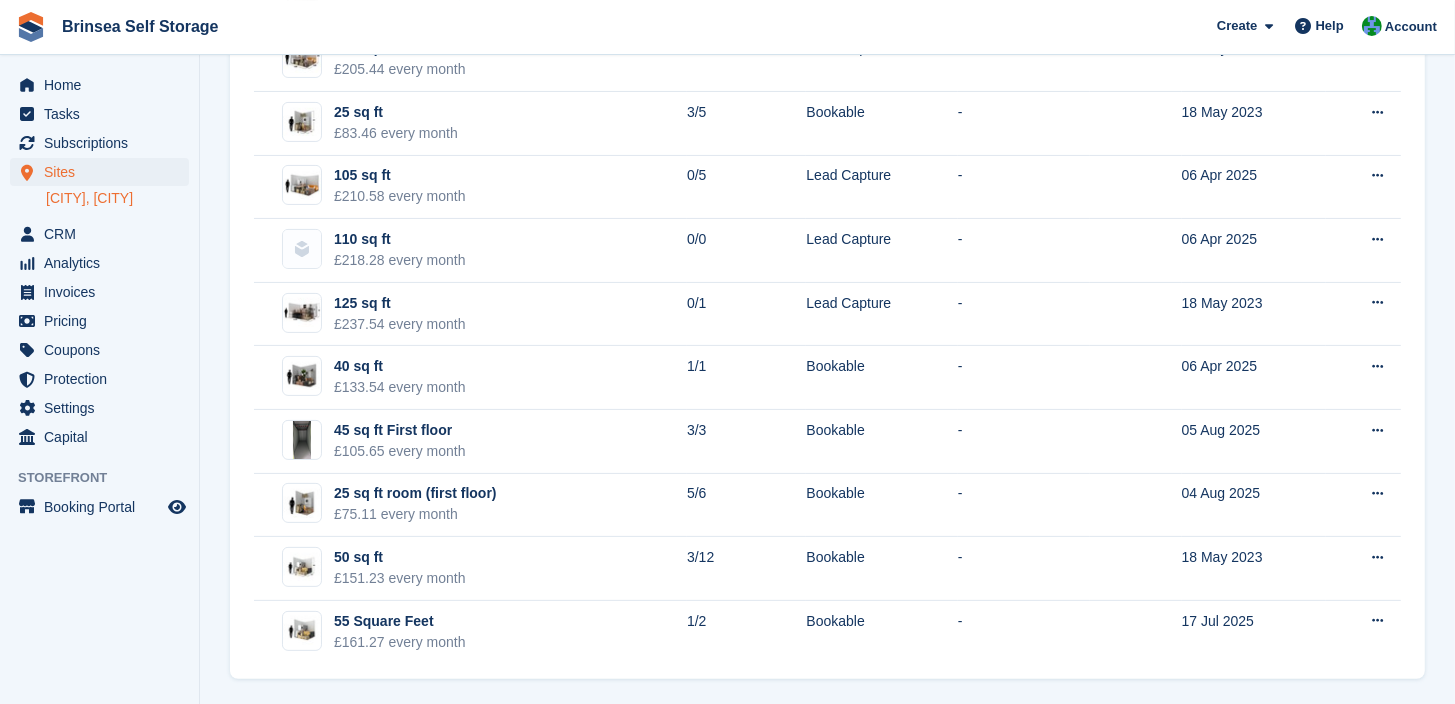 scroll, scrollTop: 361, scrollLeft: 0, axis: vertical 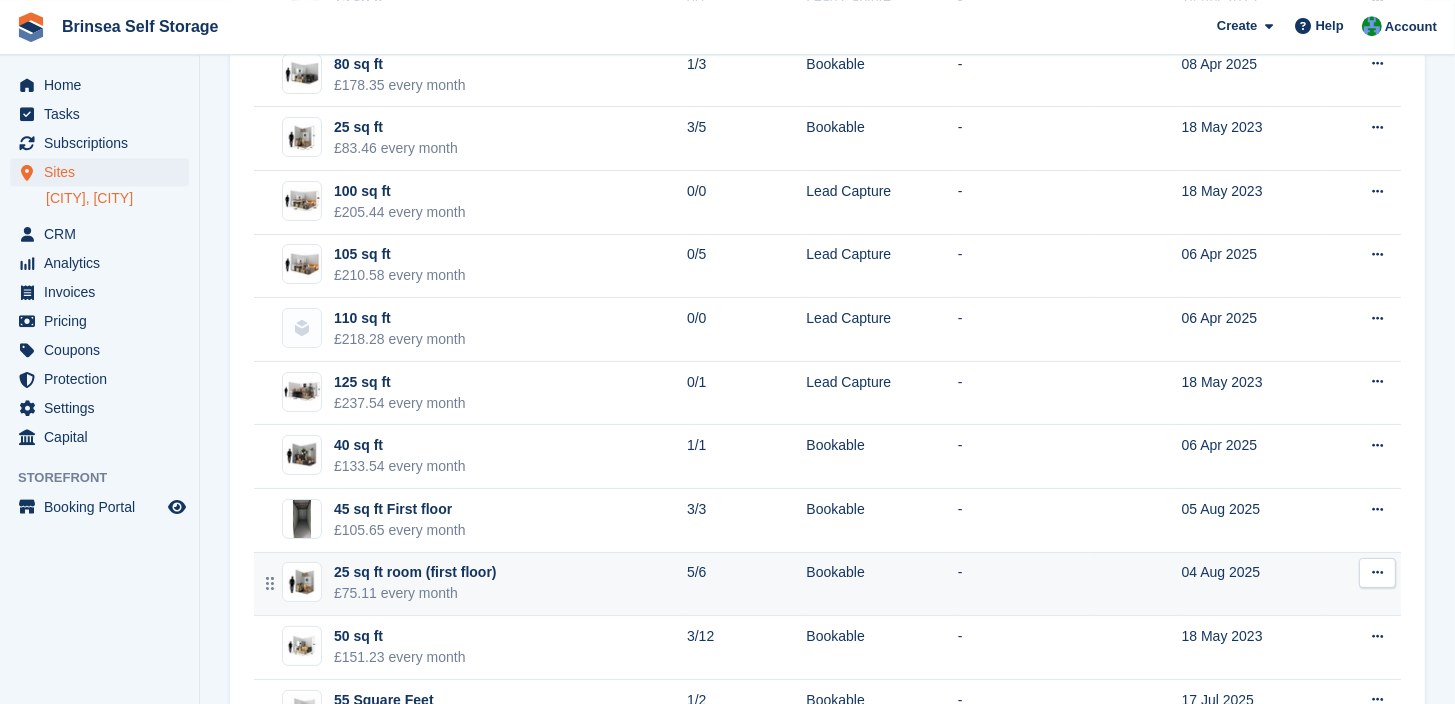 click at bounding box center [1377, 572] 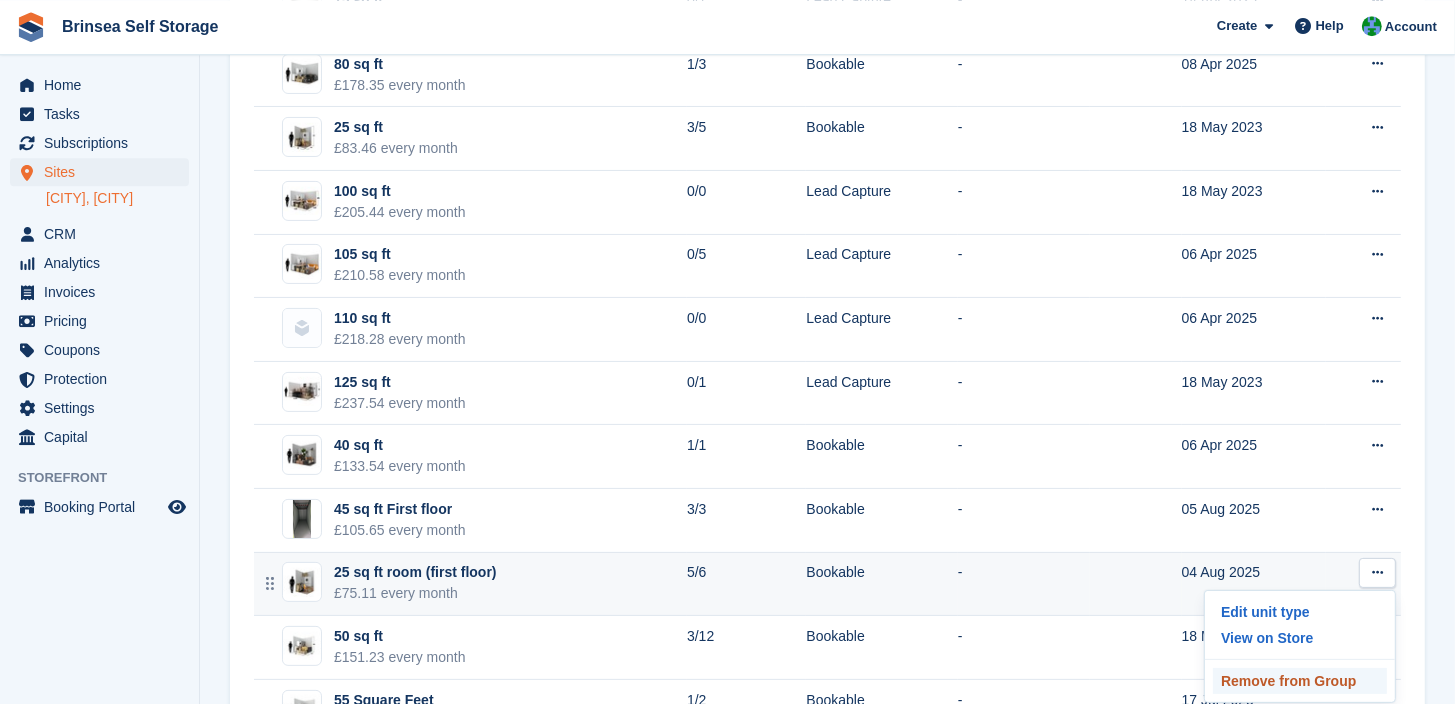 click on "Remove from Group" at bounding box center [1300, 681] 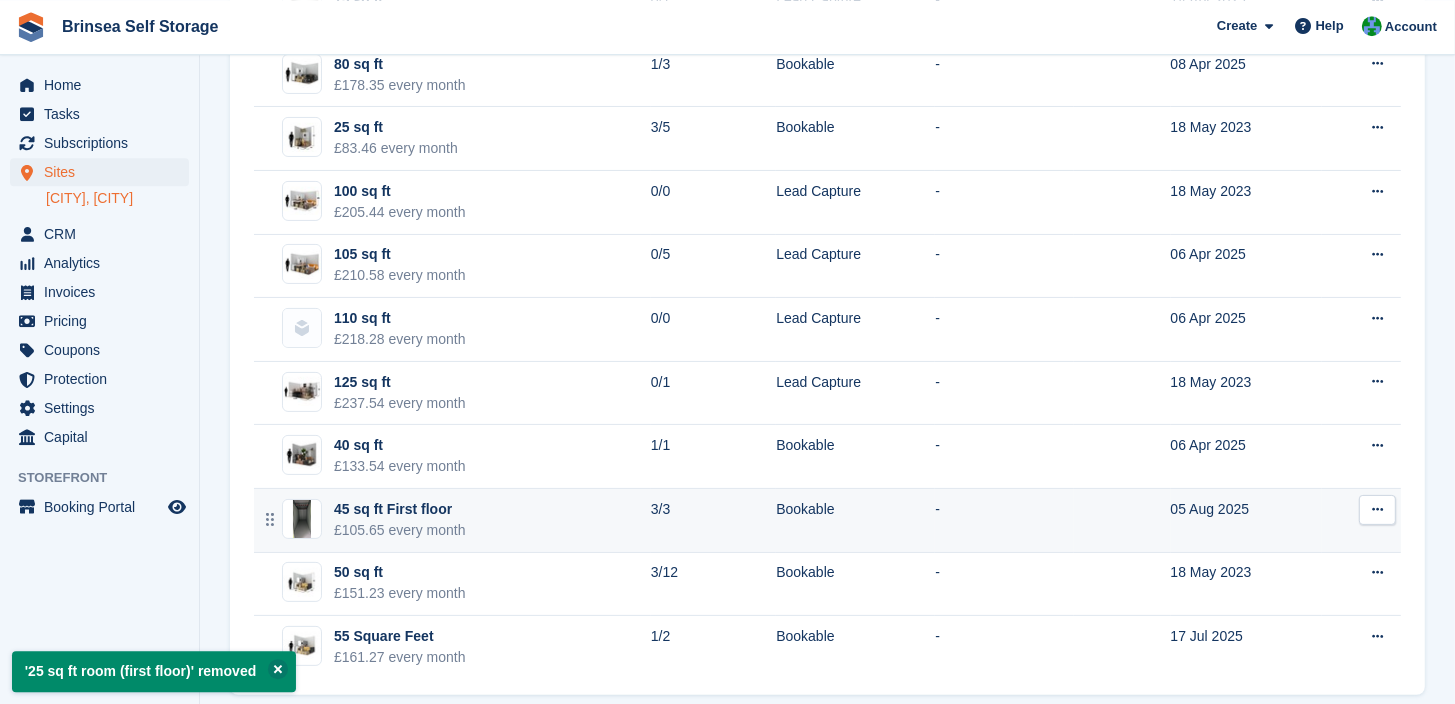 click at bounding box center [1377, 509] 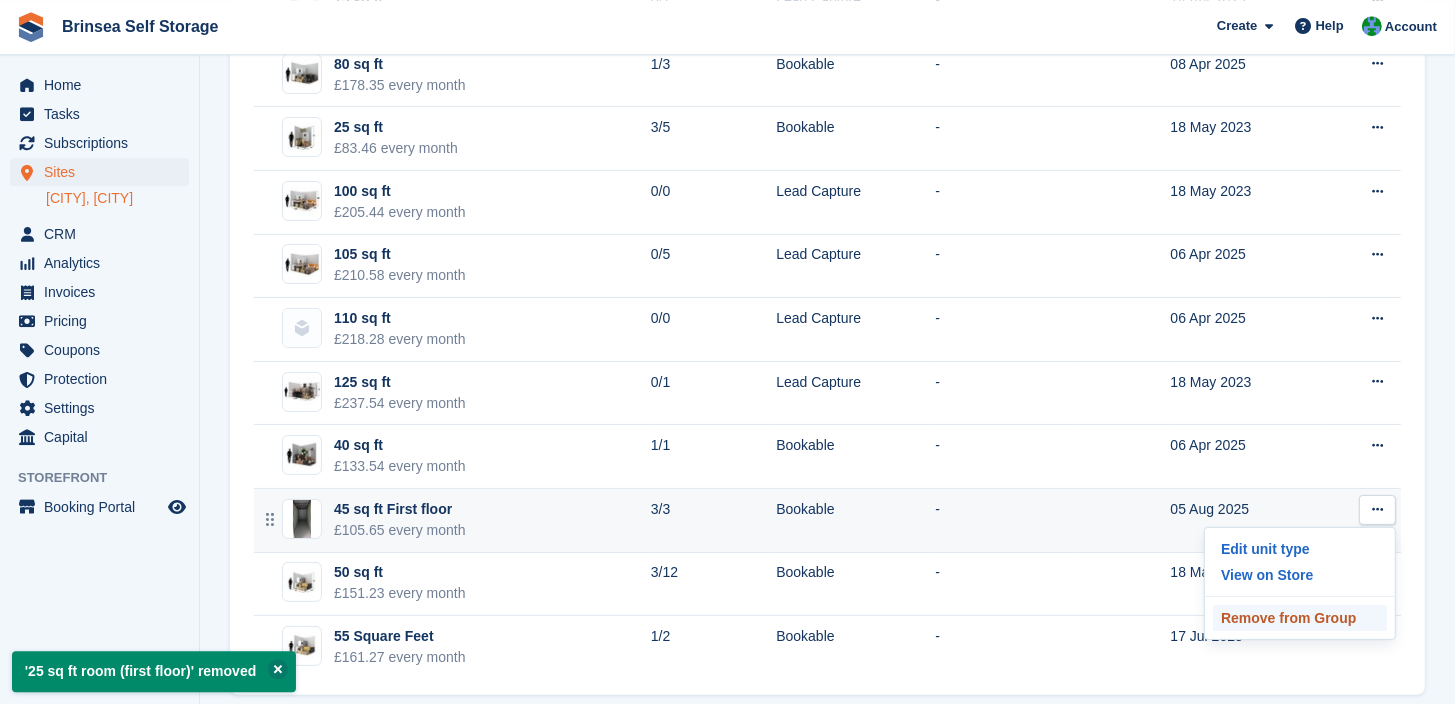 click on "Remove from Group" at bounding box center (1300, 618) 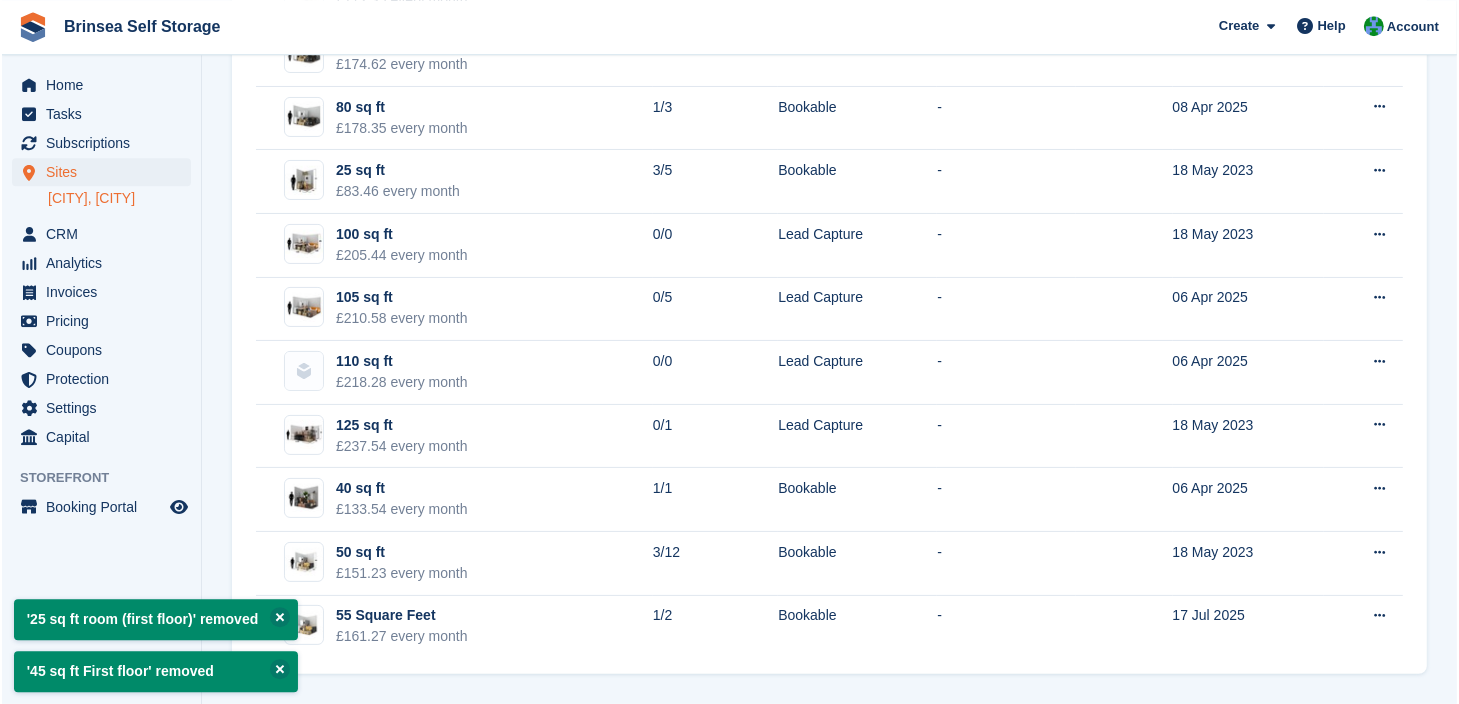 scroll, scrollTop: 235, scrollLeft: 0, axis: vertical 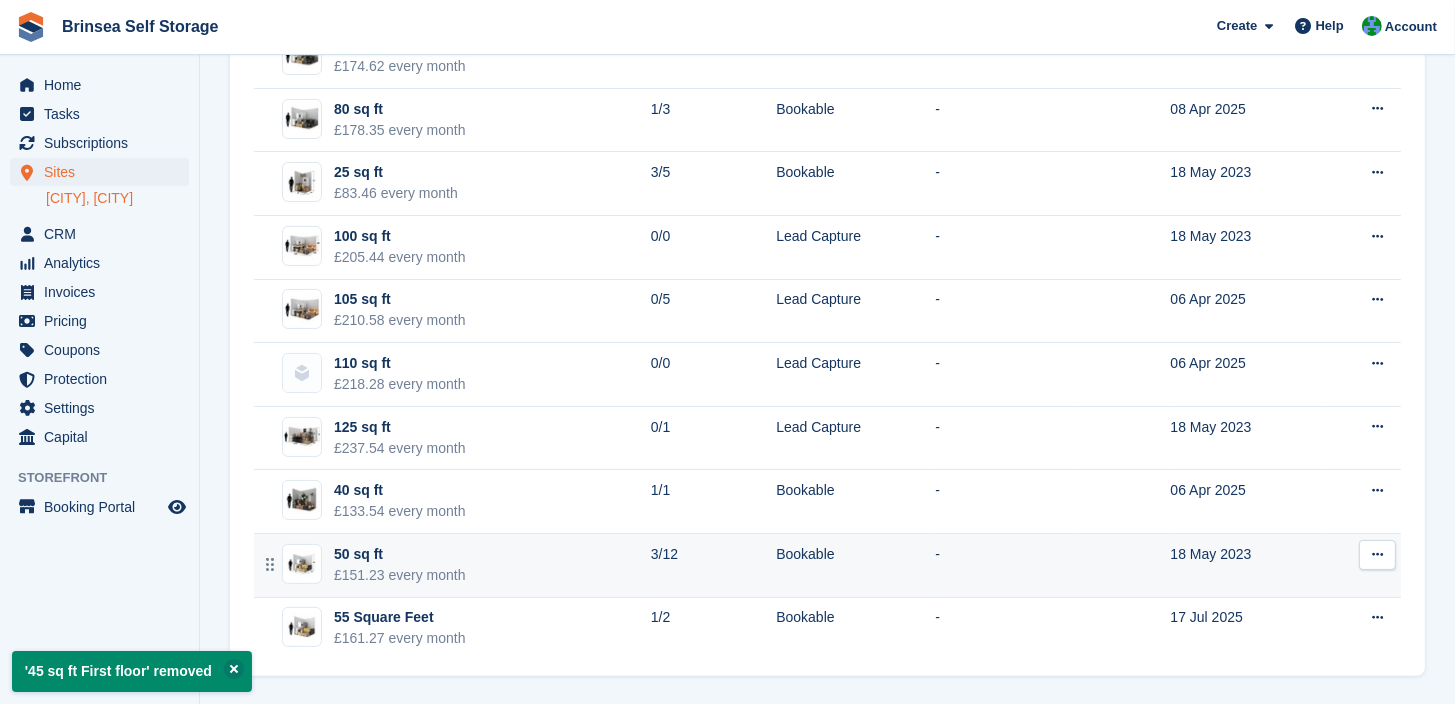 type 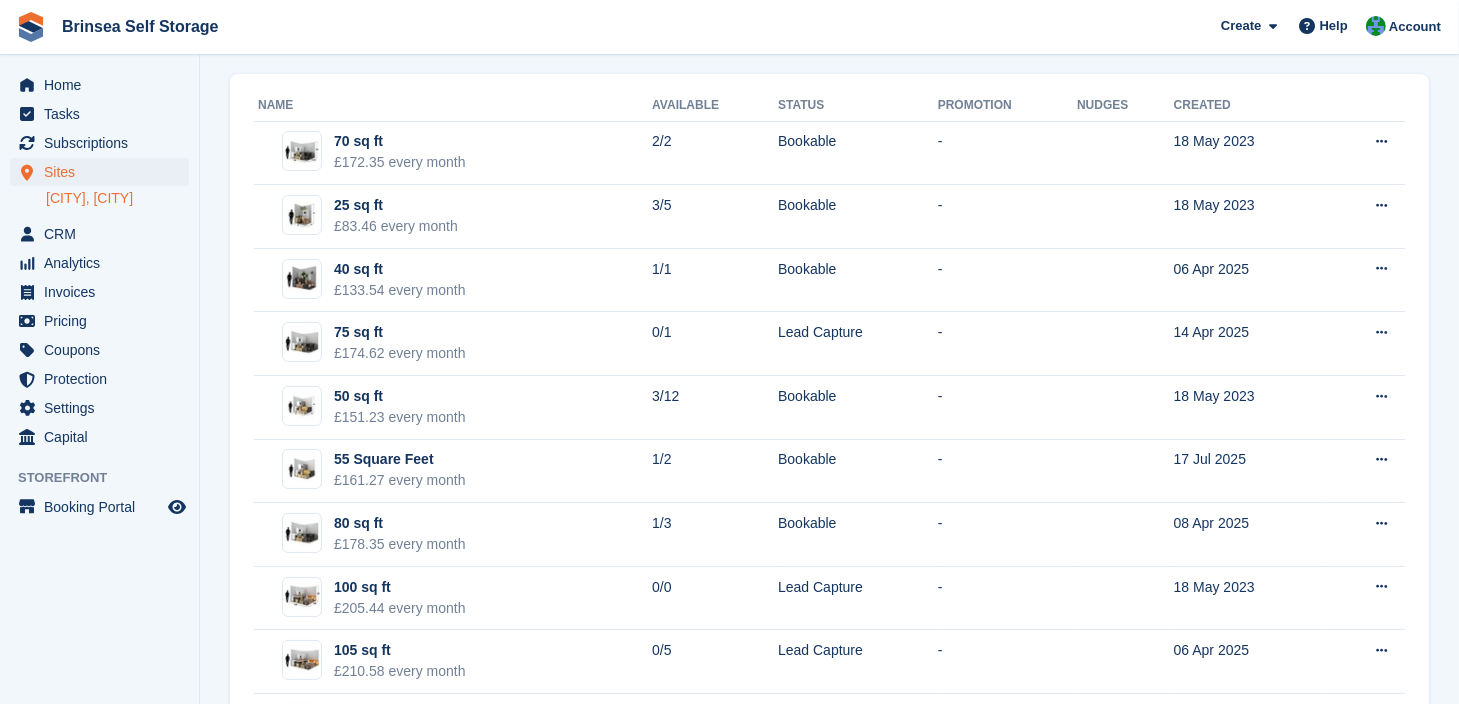 scroll, scrollTop: 74, scrollLeft: 0, axis: vertical 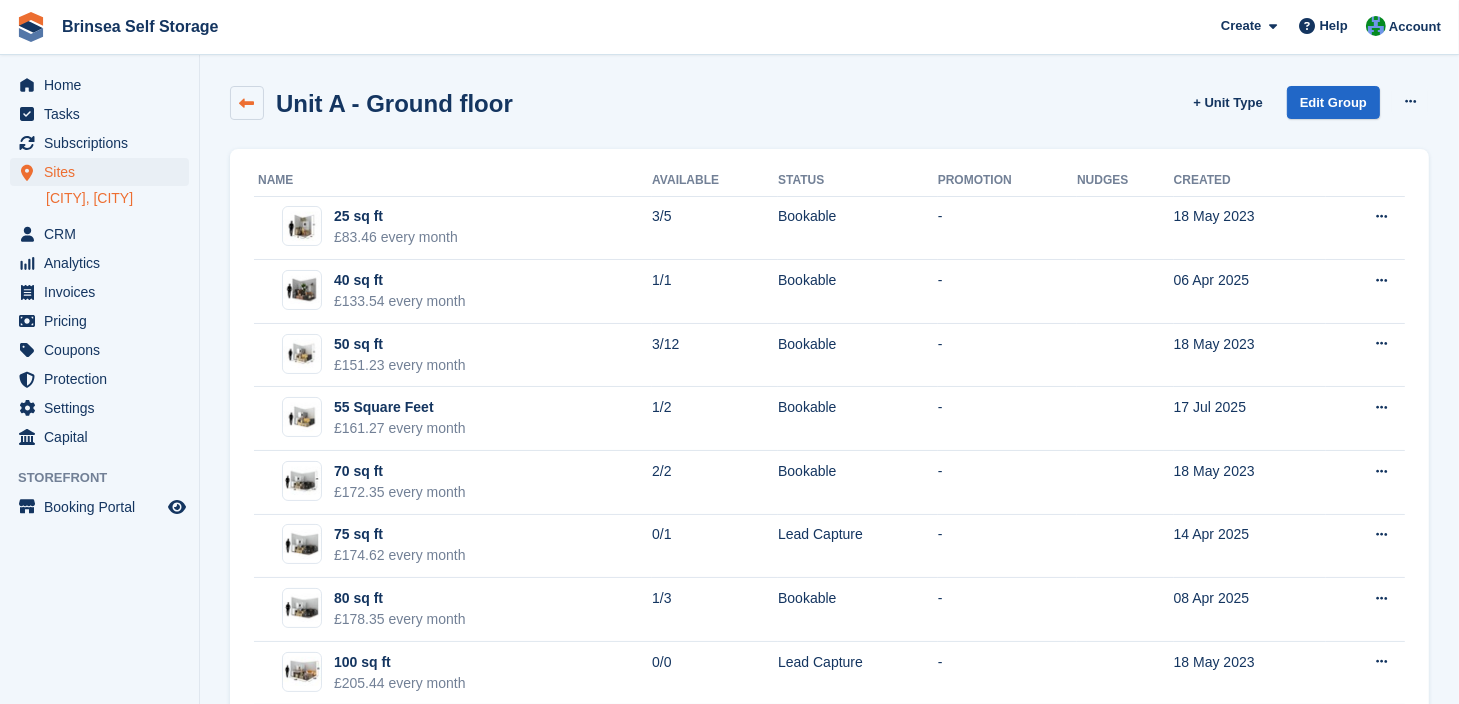 click at bounding box center (247, 103) 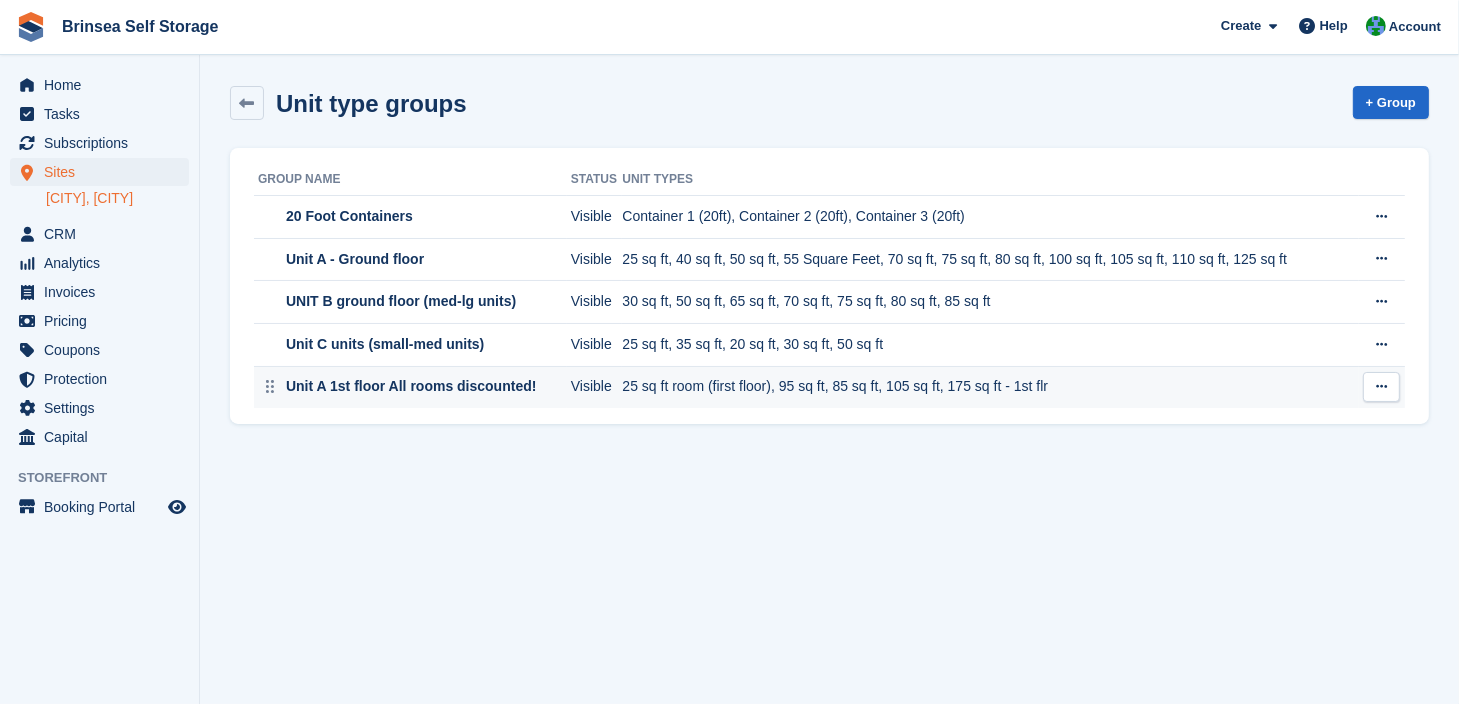 type 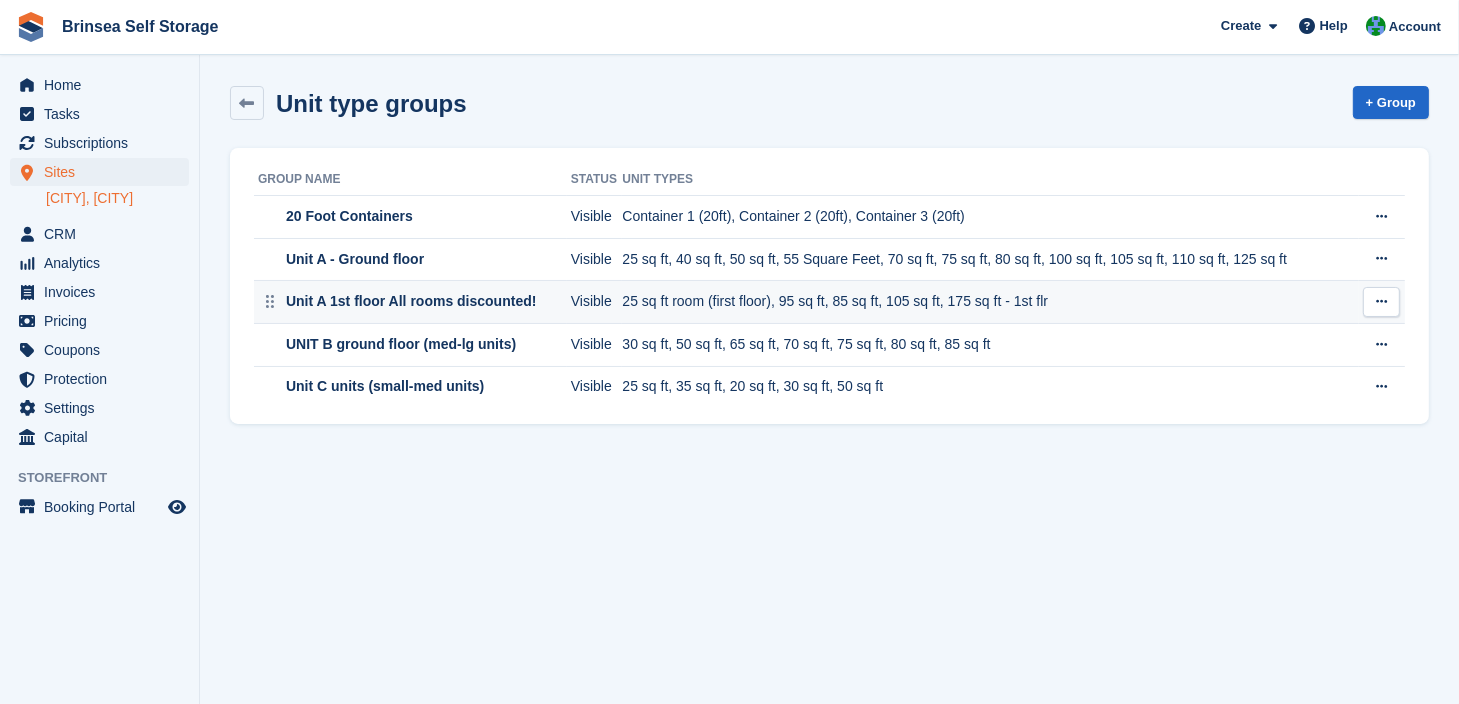 click on "25 sq ft room (first floor), 95 sq ft, 85 sq ft, 105 sq ft, 175 sq ft - 1st flr" at bounding box center (990, 302) 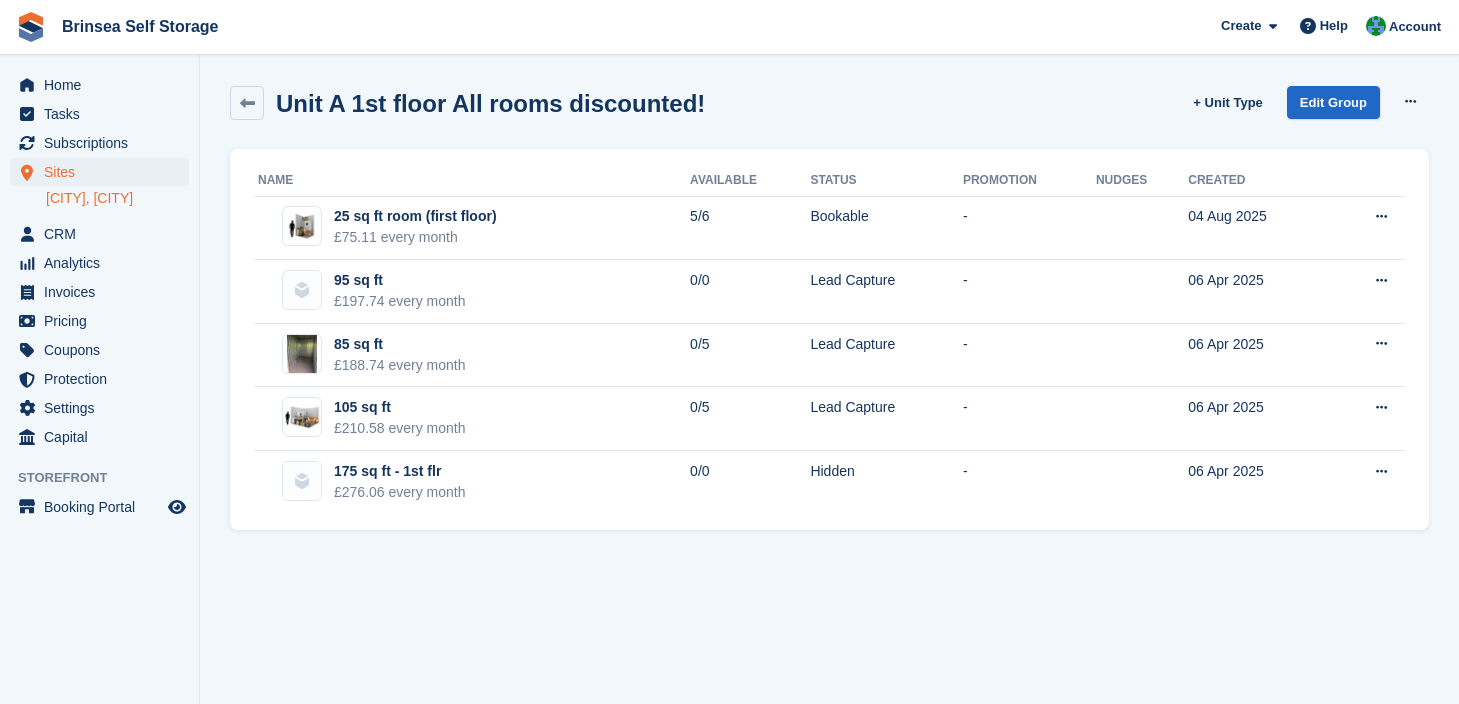 scroll, scrollTop: 0, scrollLeft: 0, axis: both 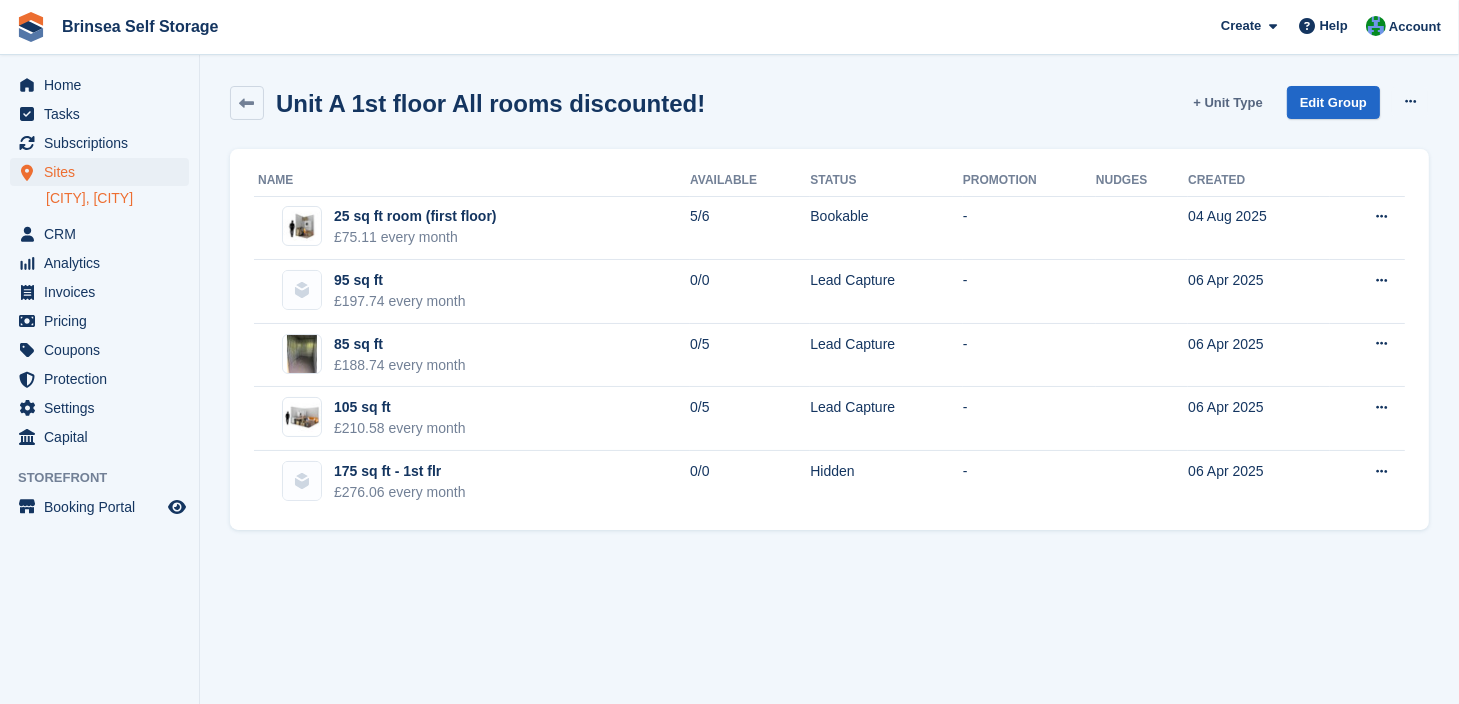 click on "+ Unit Type" at bounding box center (1227, 102) 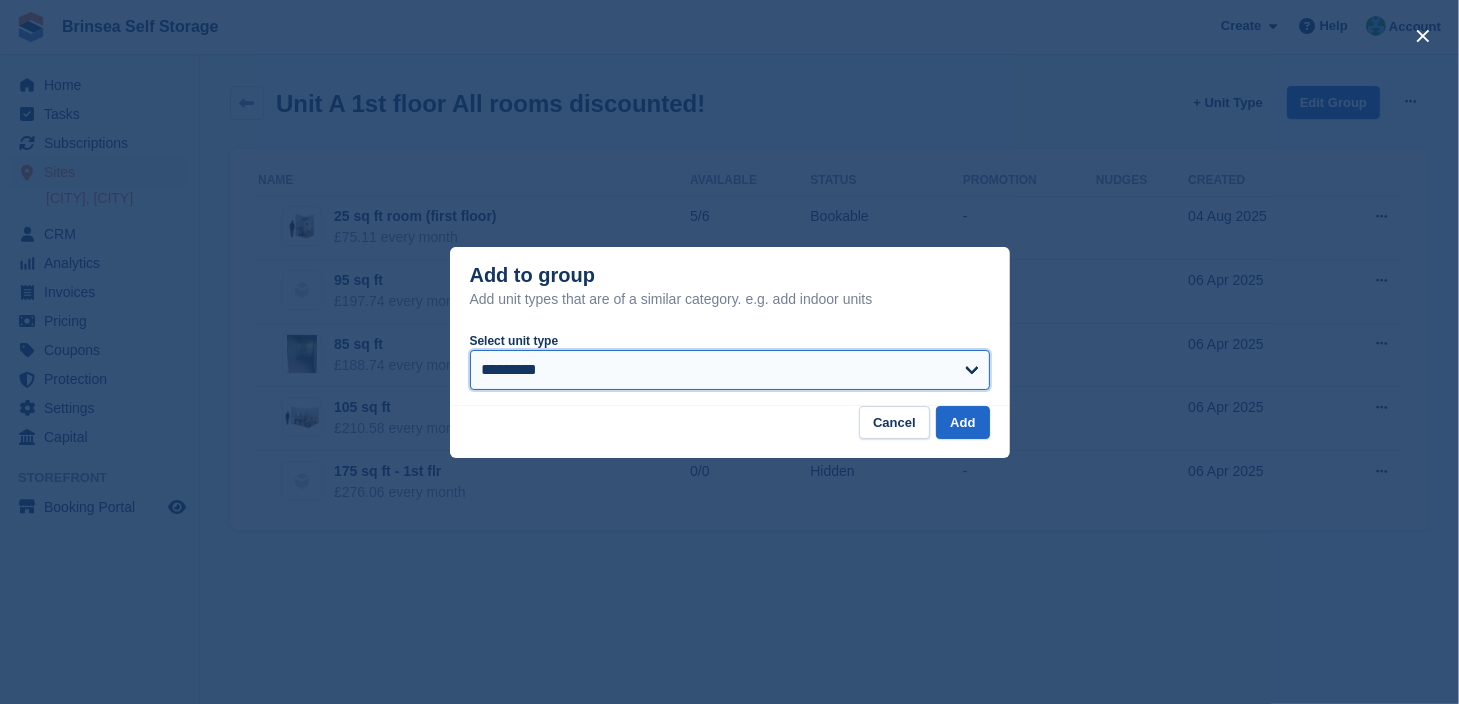 click on "**********" at bounding box center [730, 370] 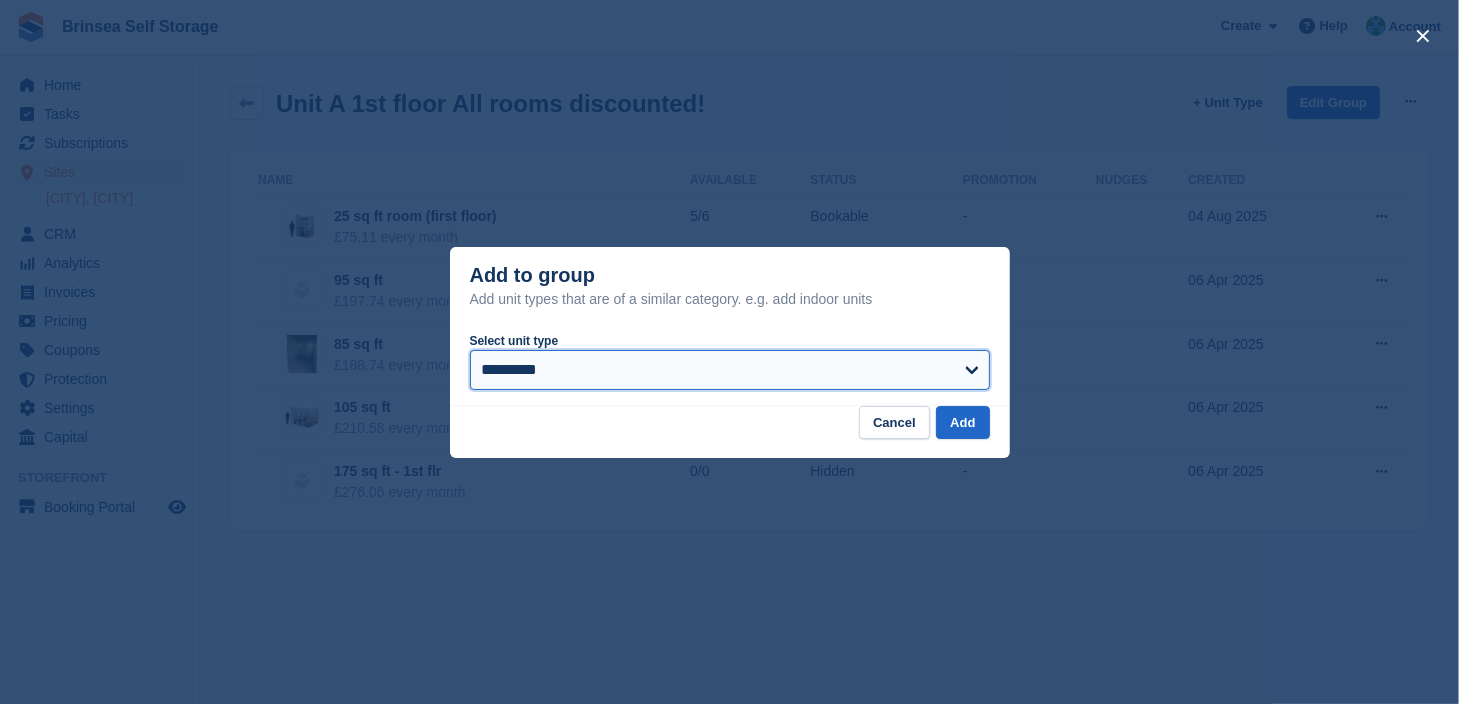 select on "*****" 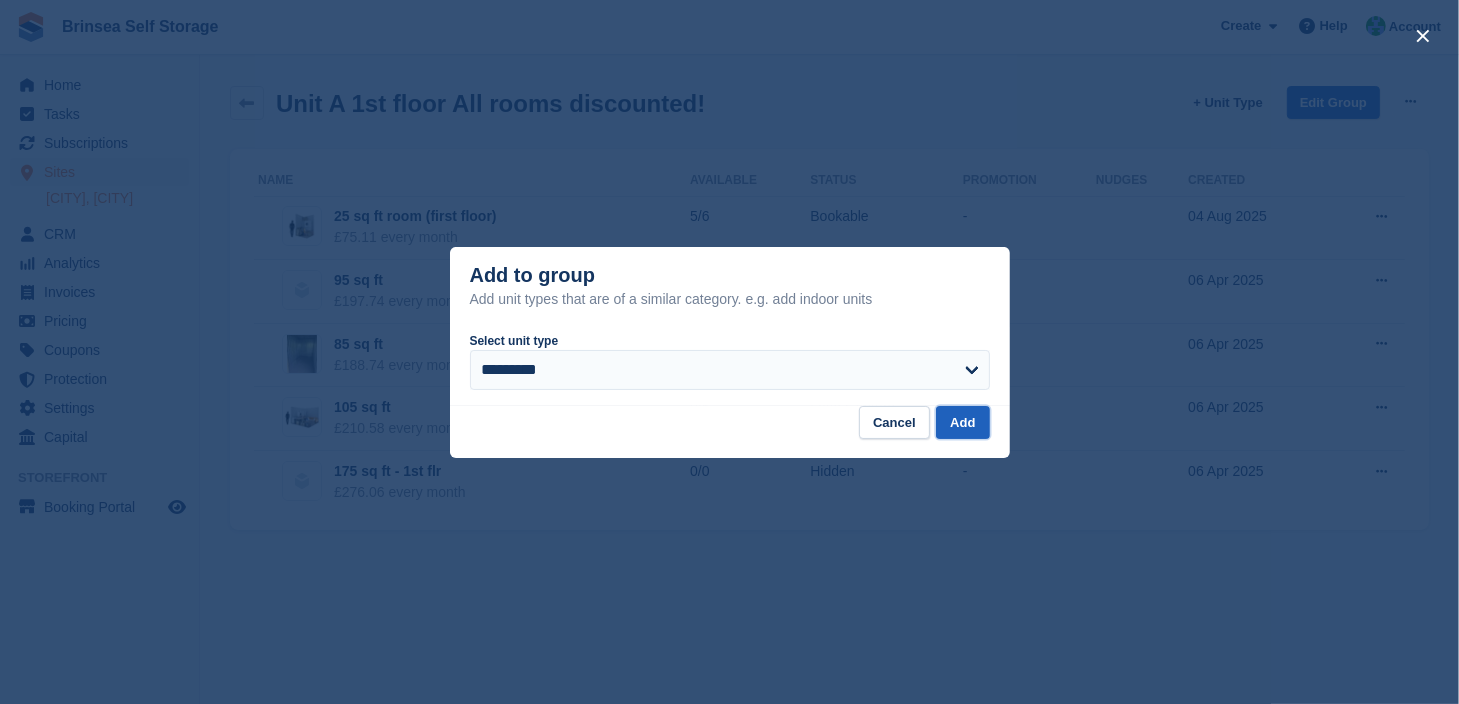 click on "Add" at bounding box center [962, 422] 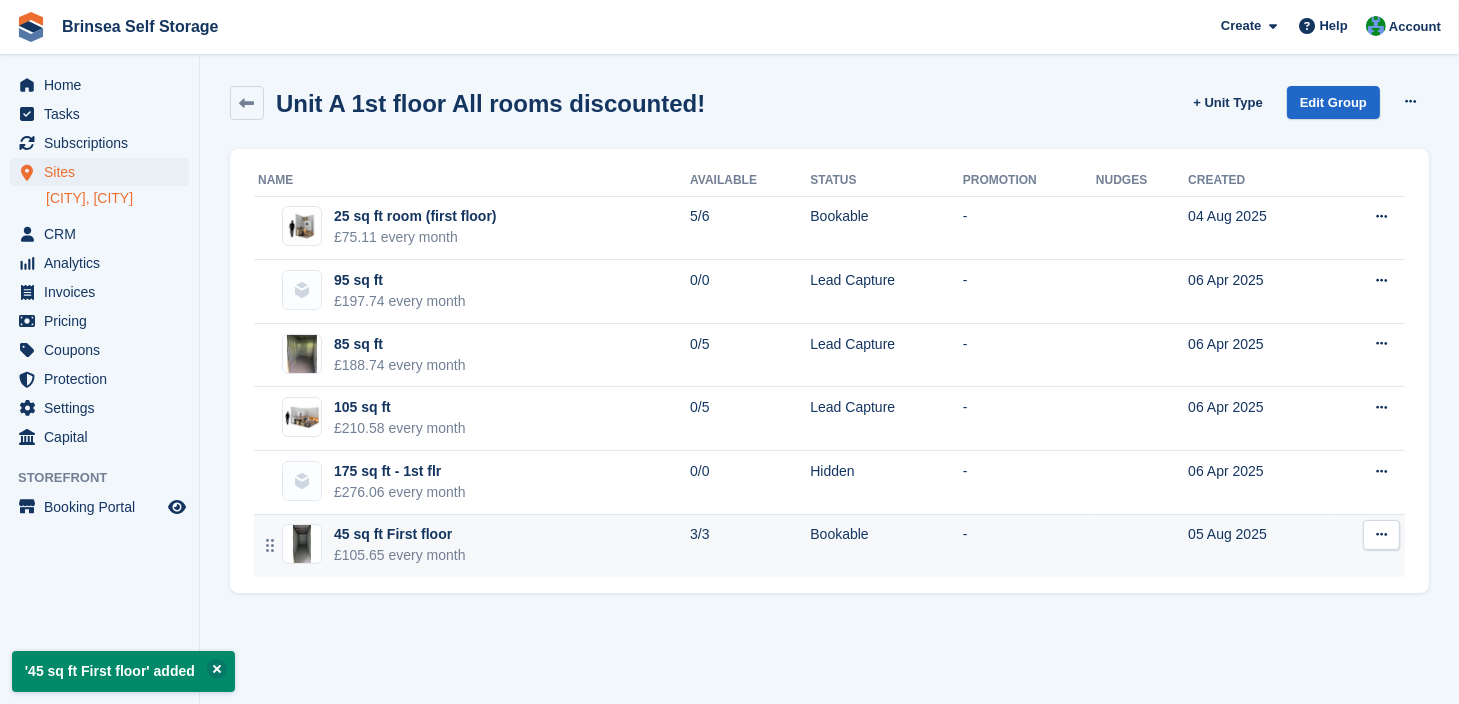type 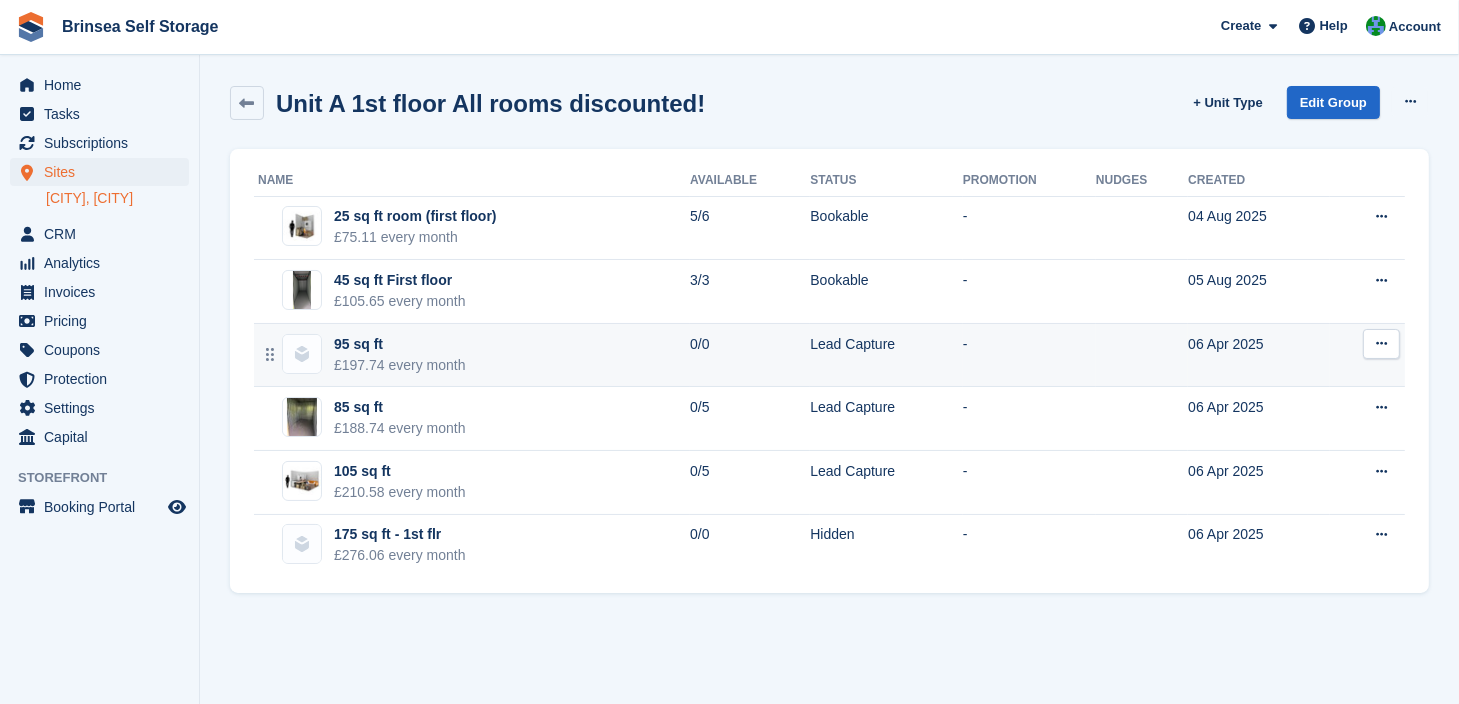 click at bounding box center [1381, 343] 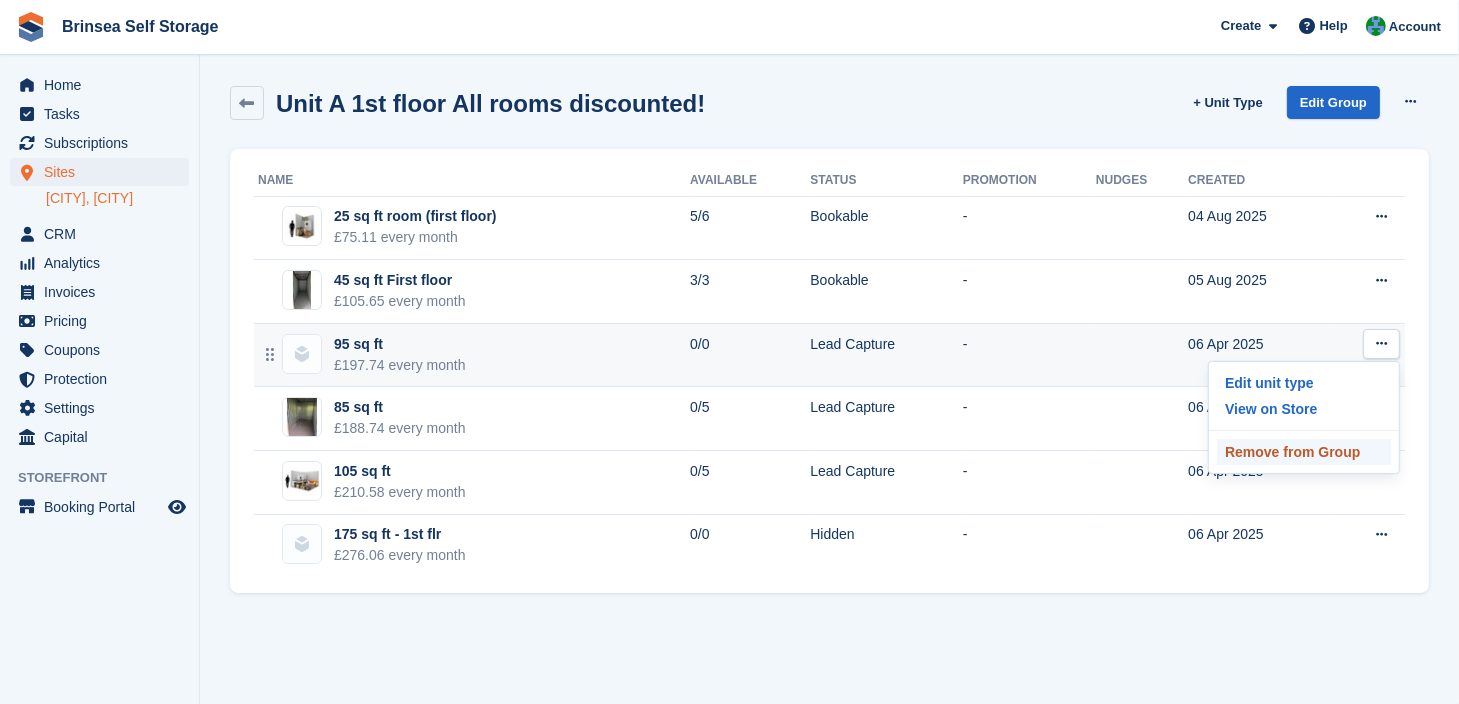 click on "Remove from Group" at bounding box center [1304, 452] 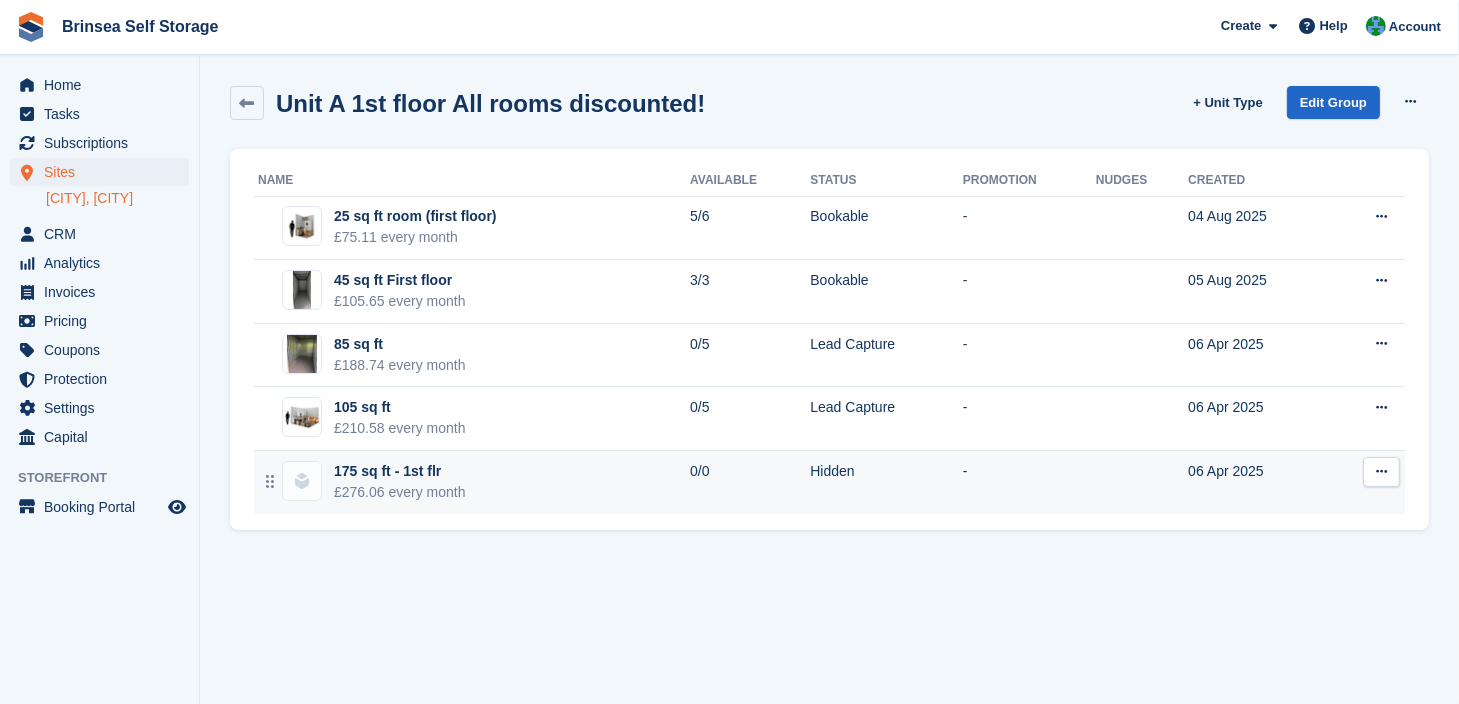 click on "£276.06 every month" at bounding box center (400, 492) 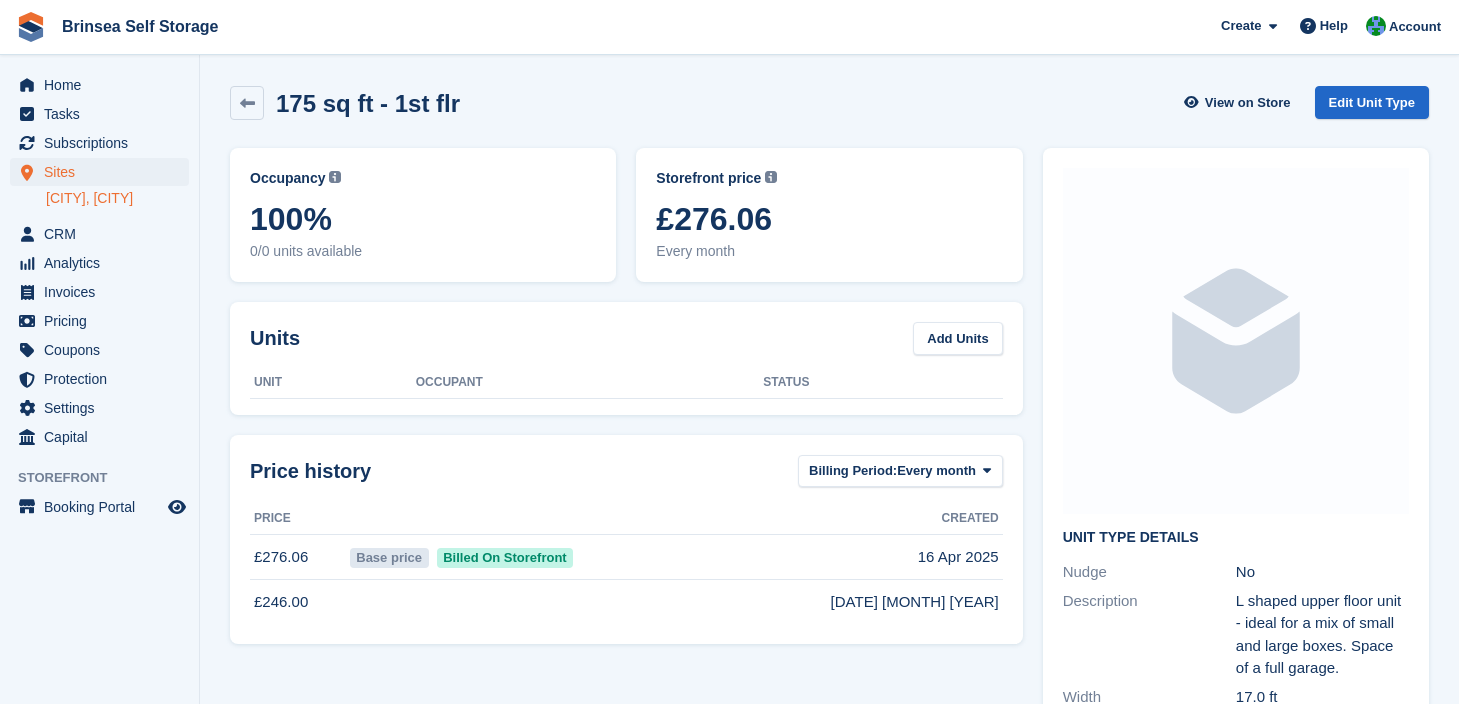 scroll, scrollTop: 0, scrollLeft: 0, axis: both 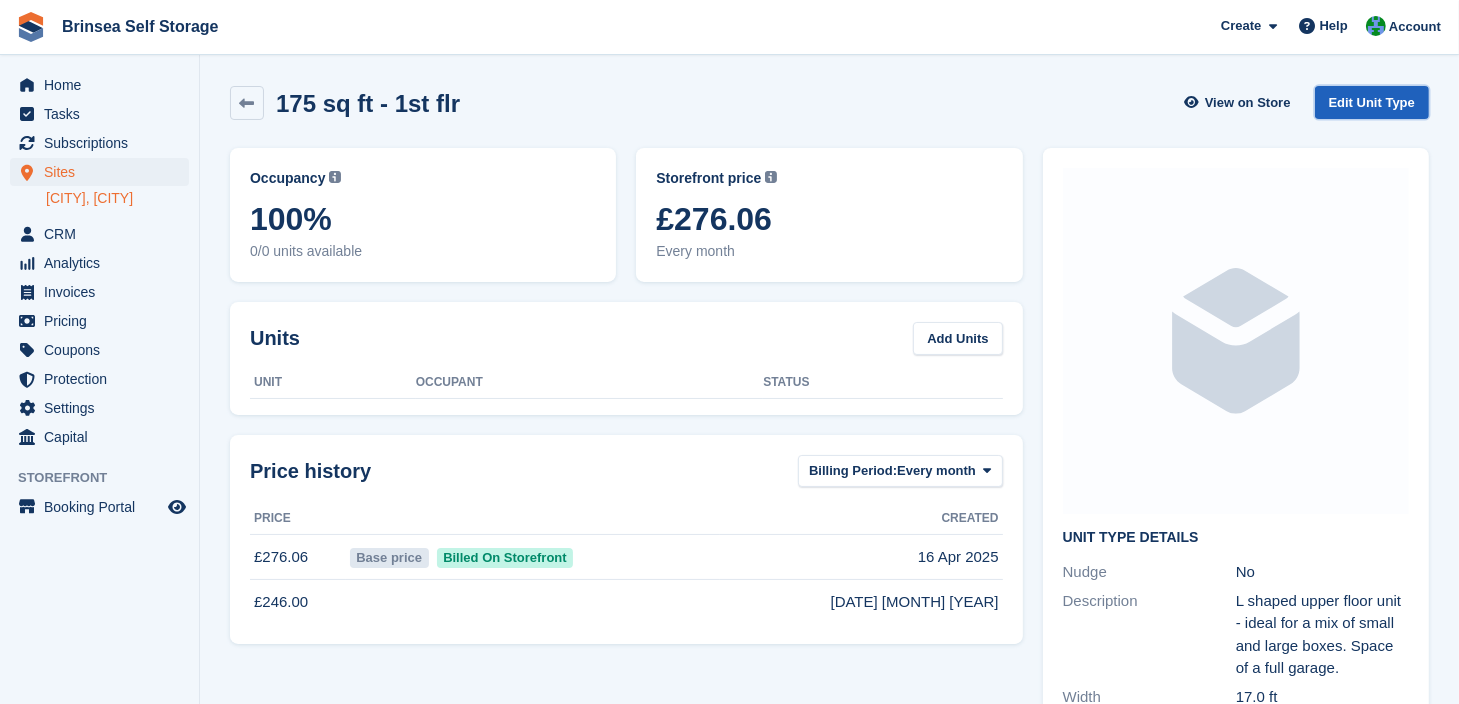 click on "Edit Unit Type" at bounding box center [1372, 102] 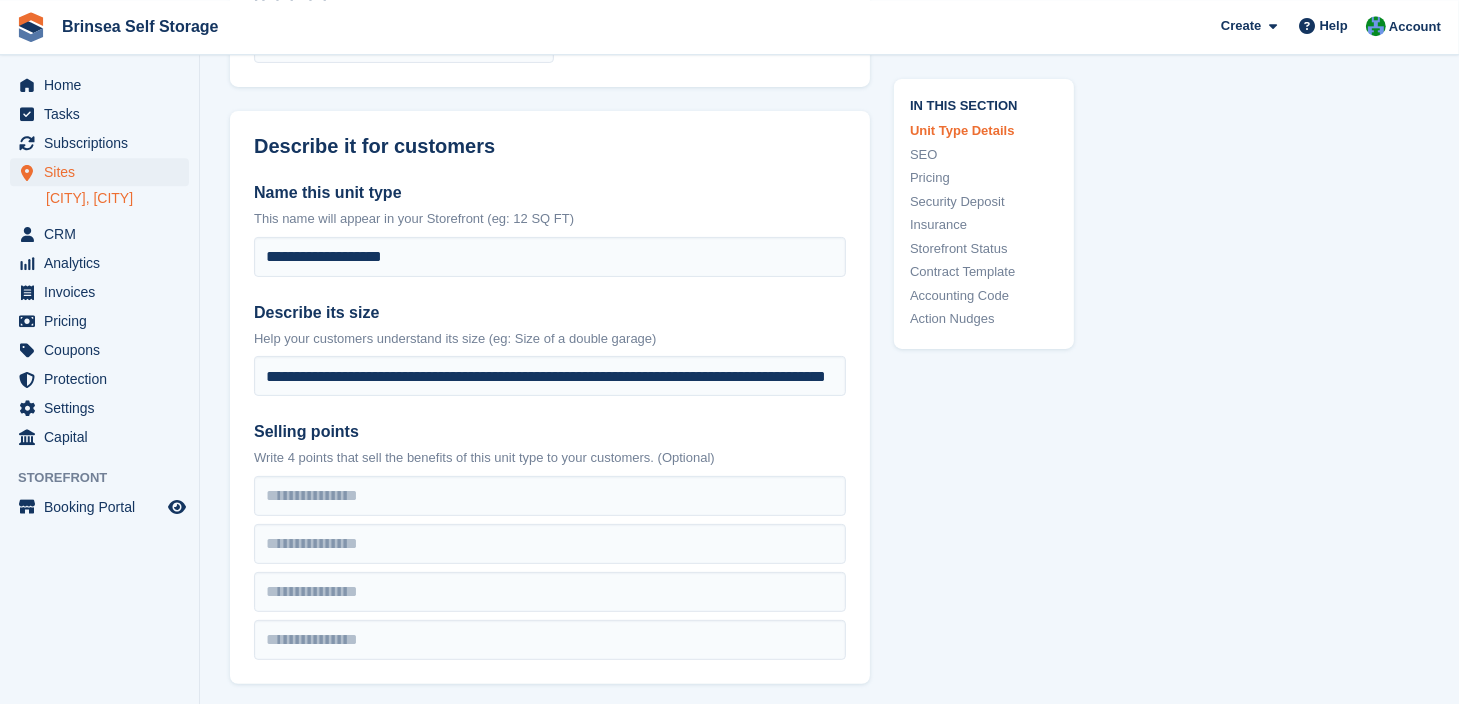 scroll, scrollTop: 428, scrollLeft: 0, axis: vertical 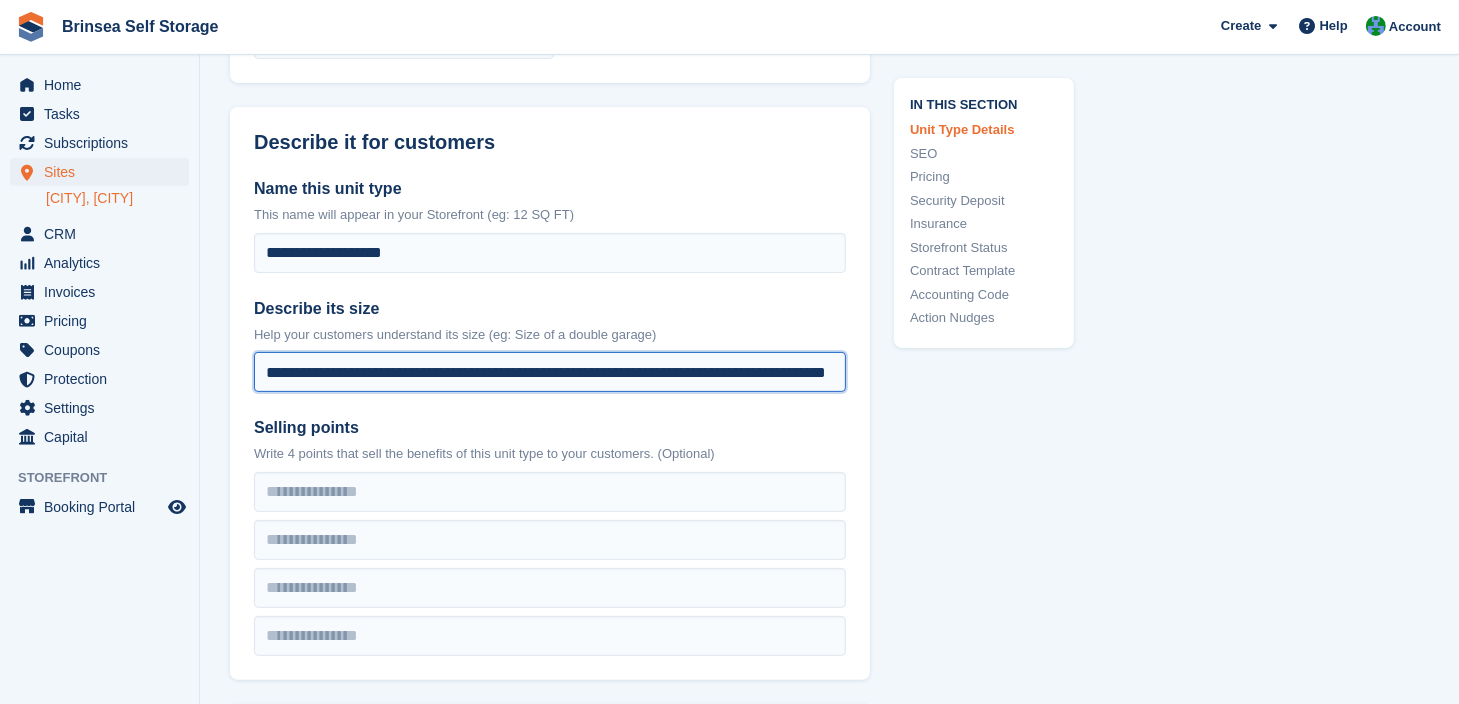 click on "**********" at bounding box center (550, 372) 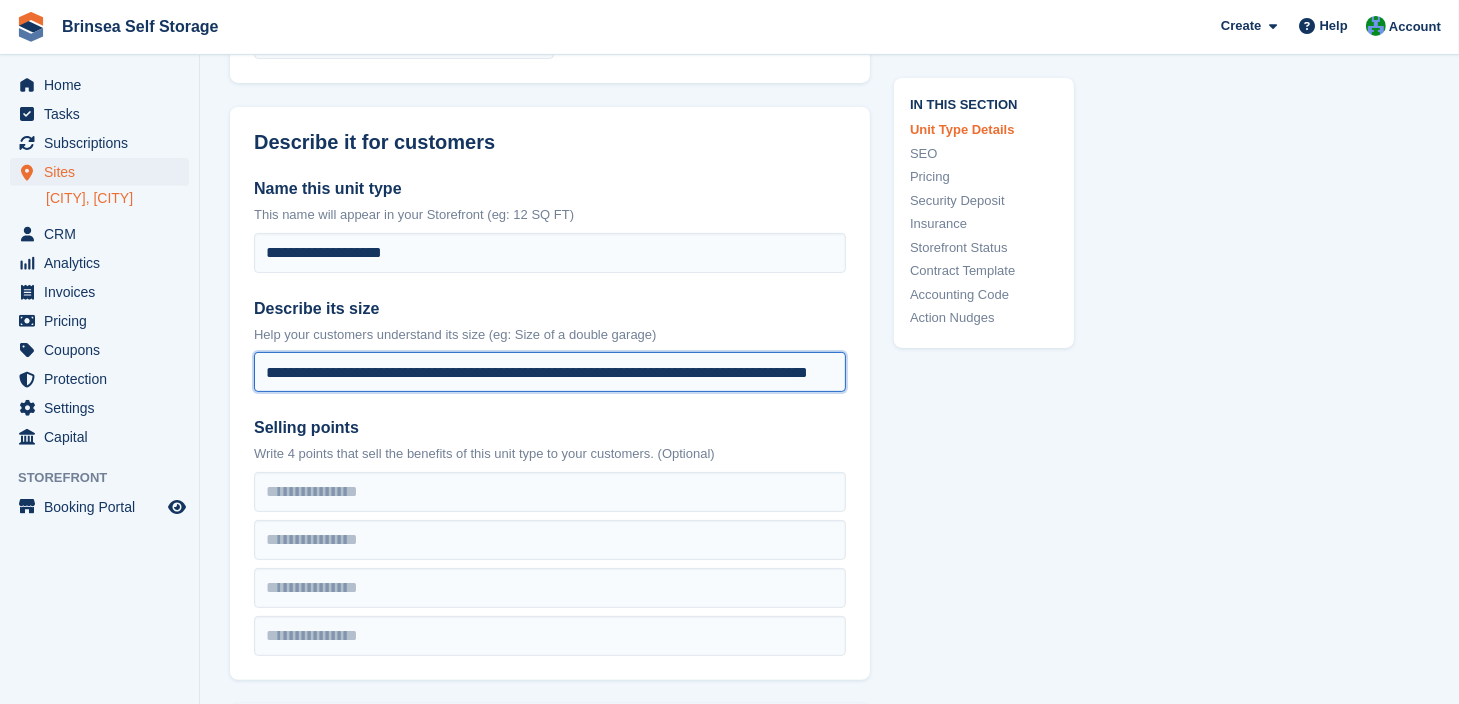 click on "**********" at bounding box center [550, 372] 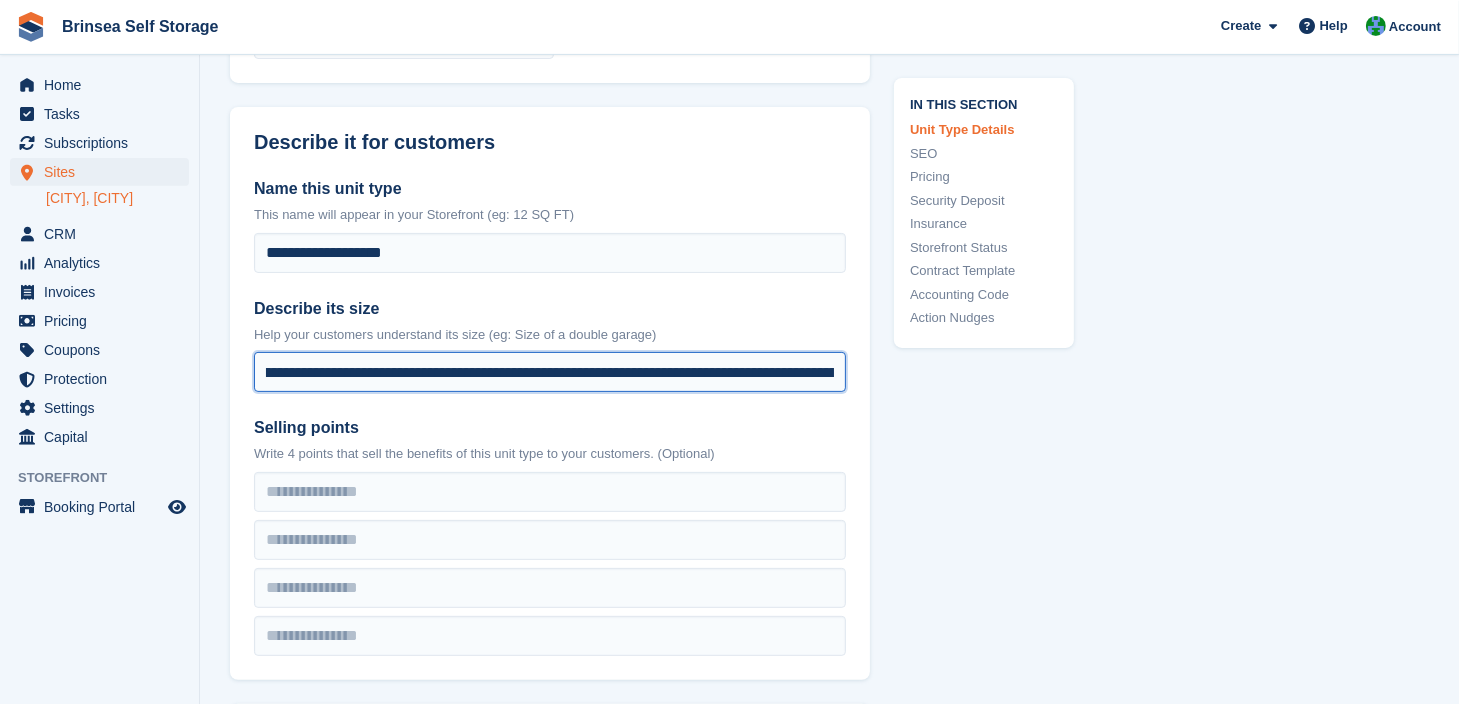 scroll, scrollTop: 0, scrollLeft: 20, axis: horizontal 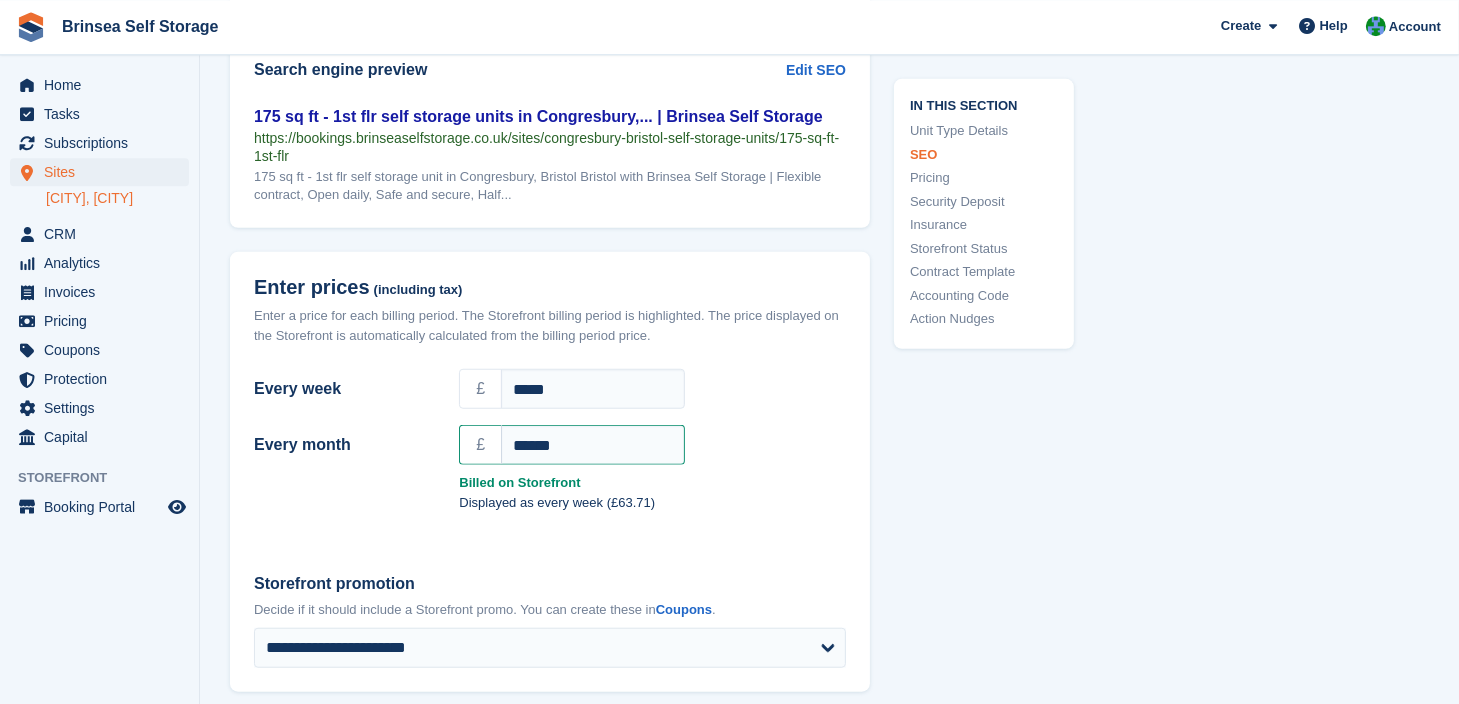type on "**********" 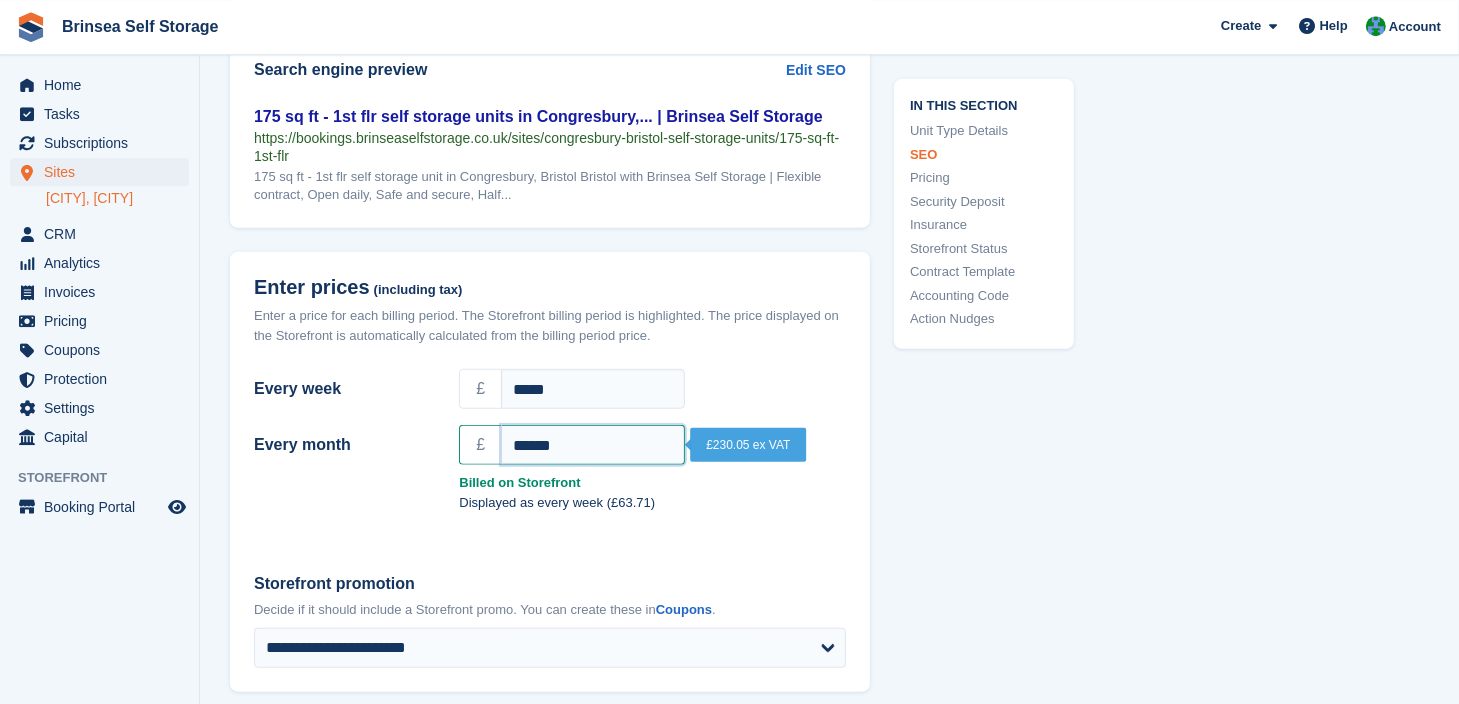 click on "******" at bounding box center (593, 445) 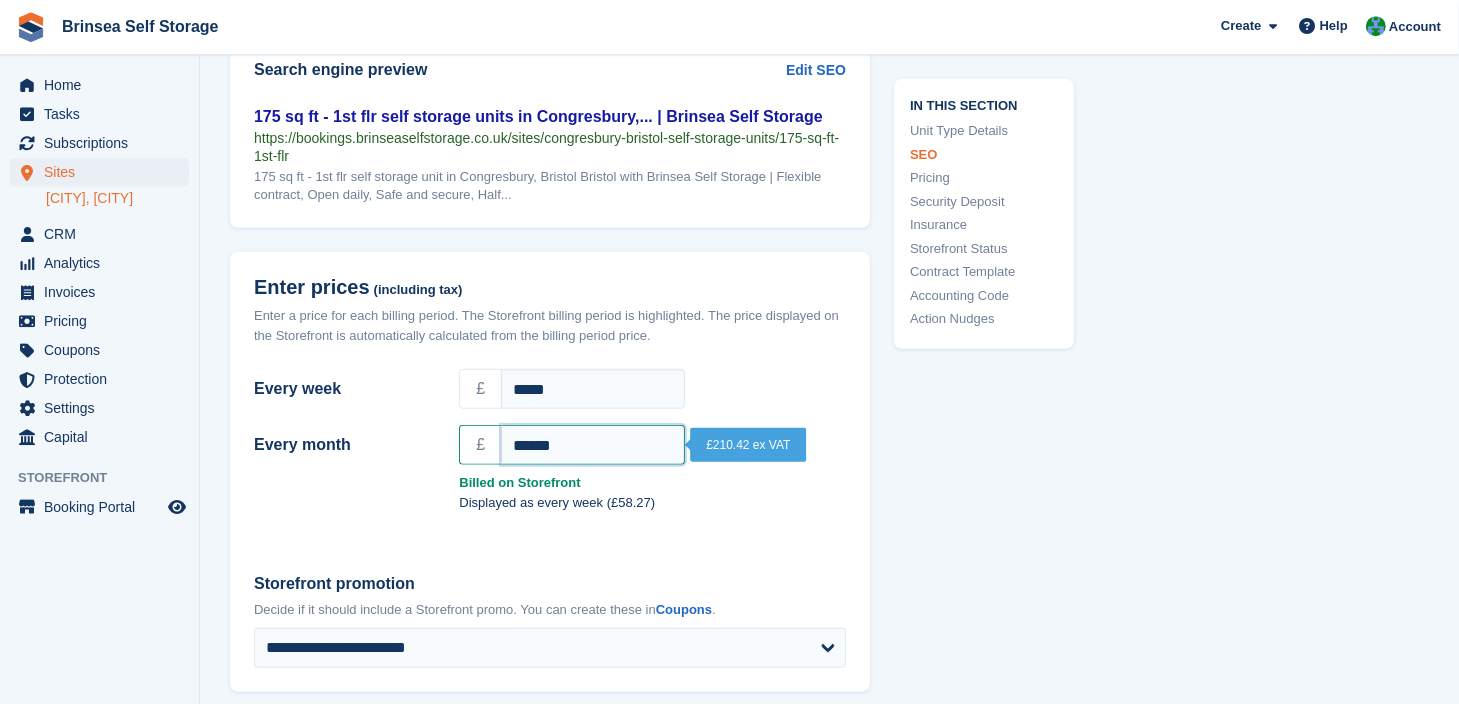 type on "******" 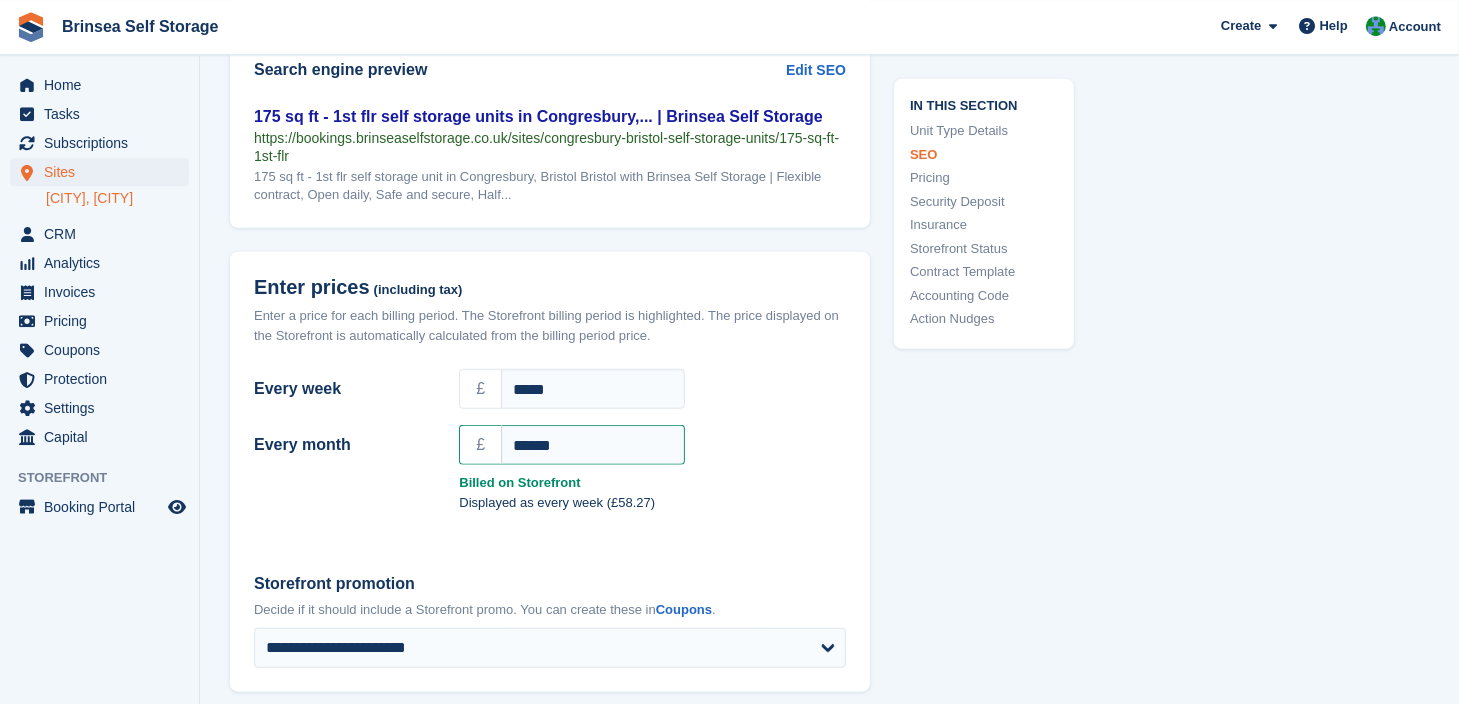 click on "Every week
£
*****
Every month
£
******
Billed on Storefront
Displayed as every week (£58.27)" at bounding box center (550, 454) 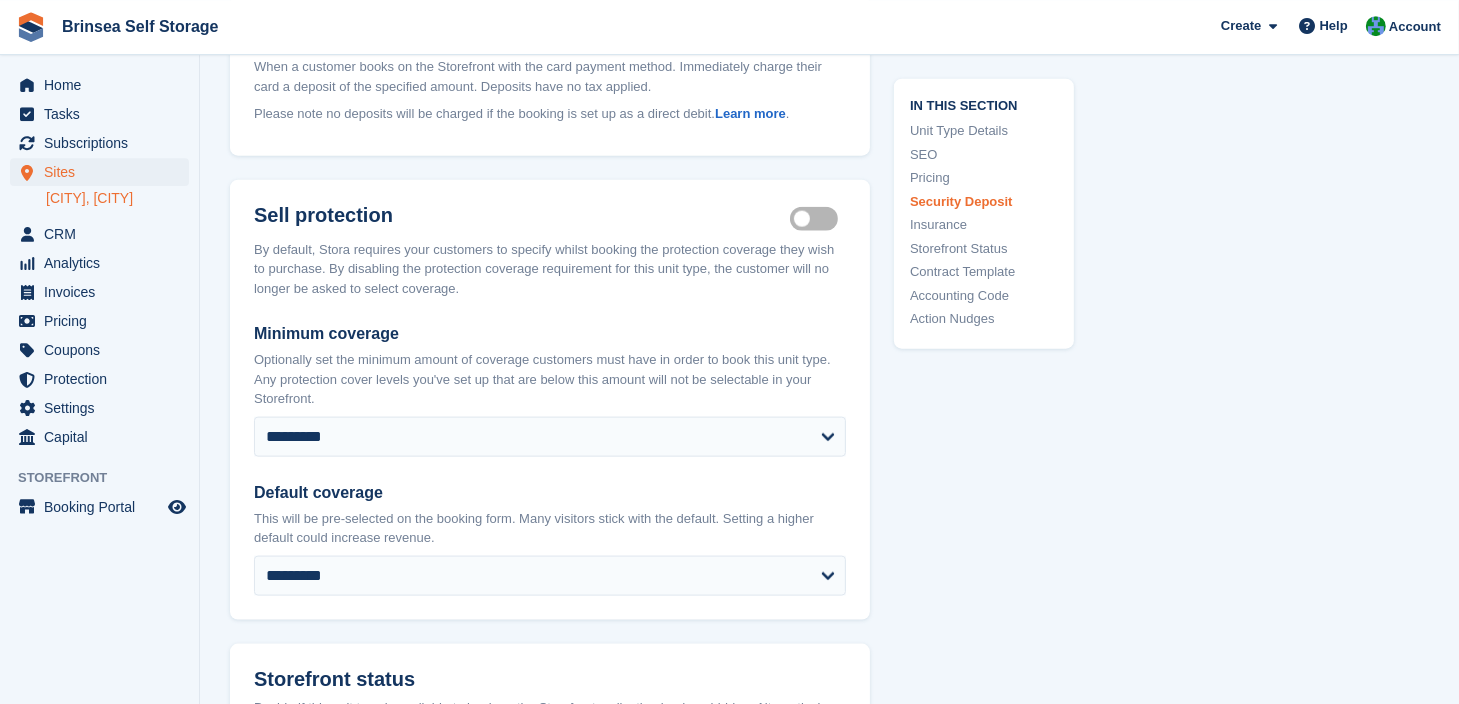 scroll, scrollTop: 2382, scrollLeft: 0, axis: vertical 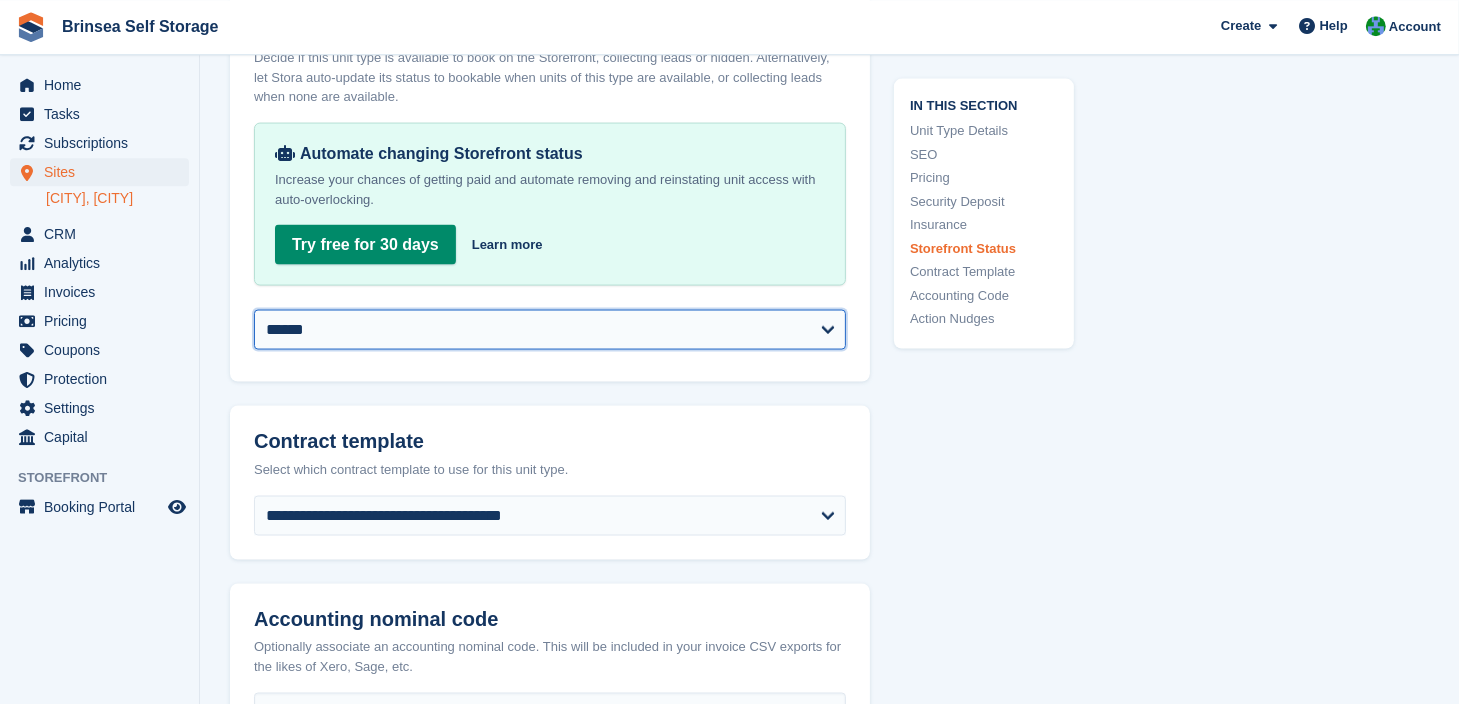click on "**********" at bounding box center (550, 329) 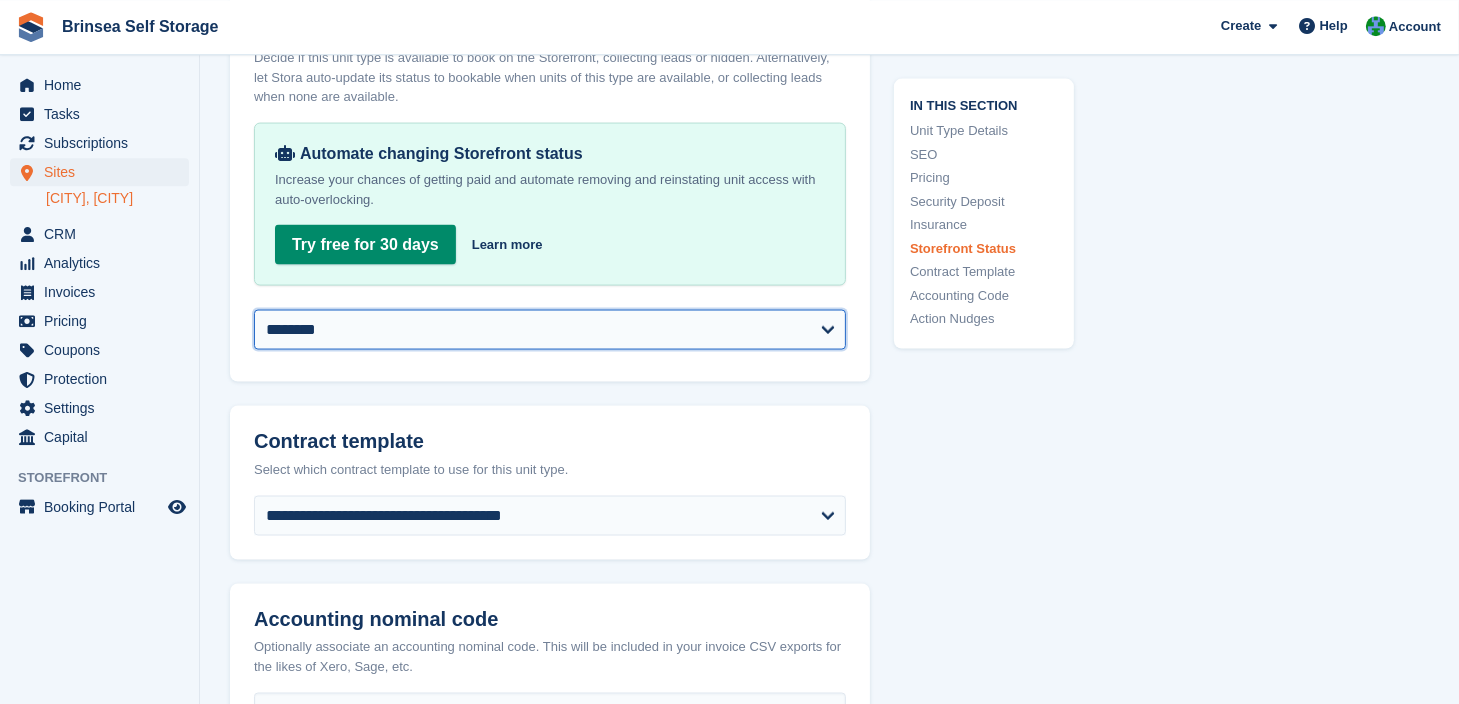click on "********" at bounding box center [0, 0] 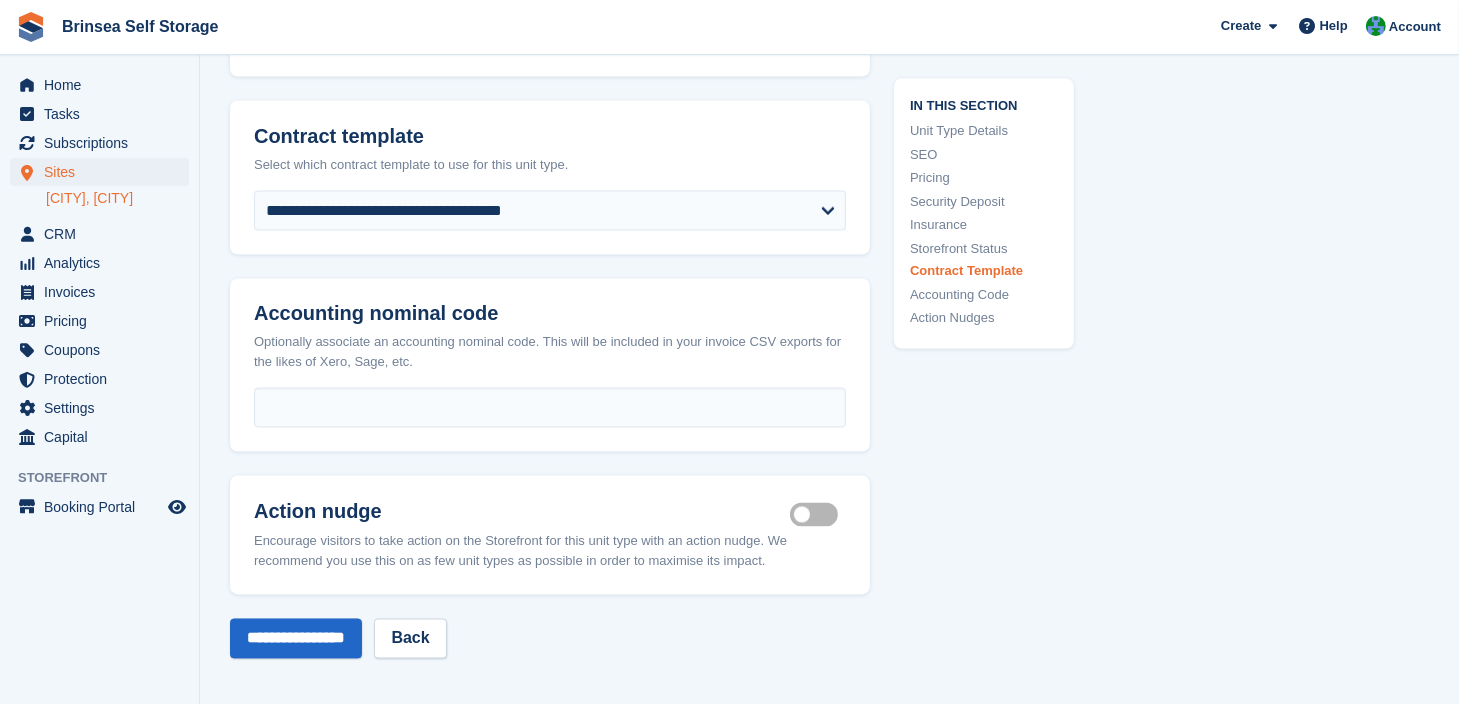 scroll, scrollTop: 3395, scrollLeft: 0, axis: vertical 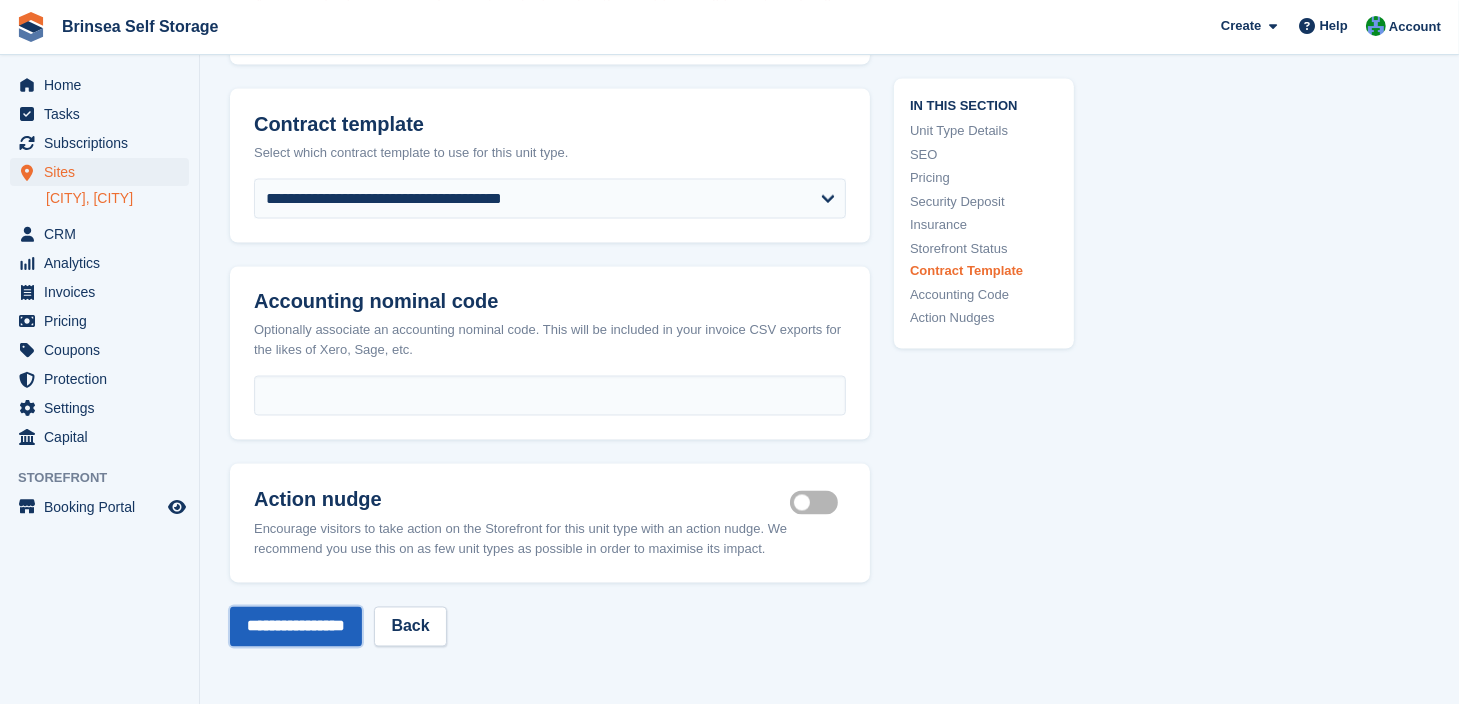 click on "**********" at bounding box center [296, 627] 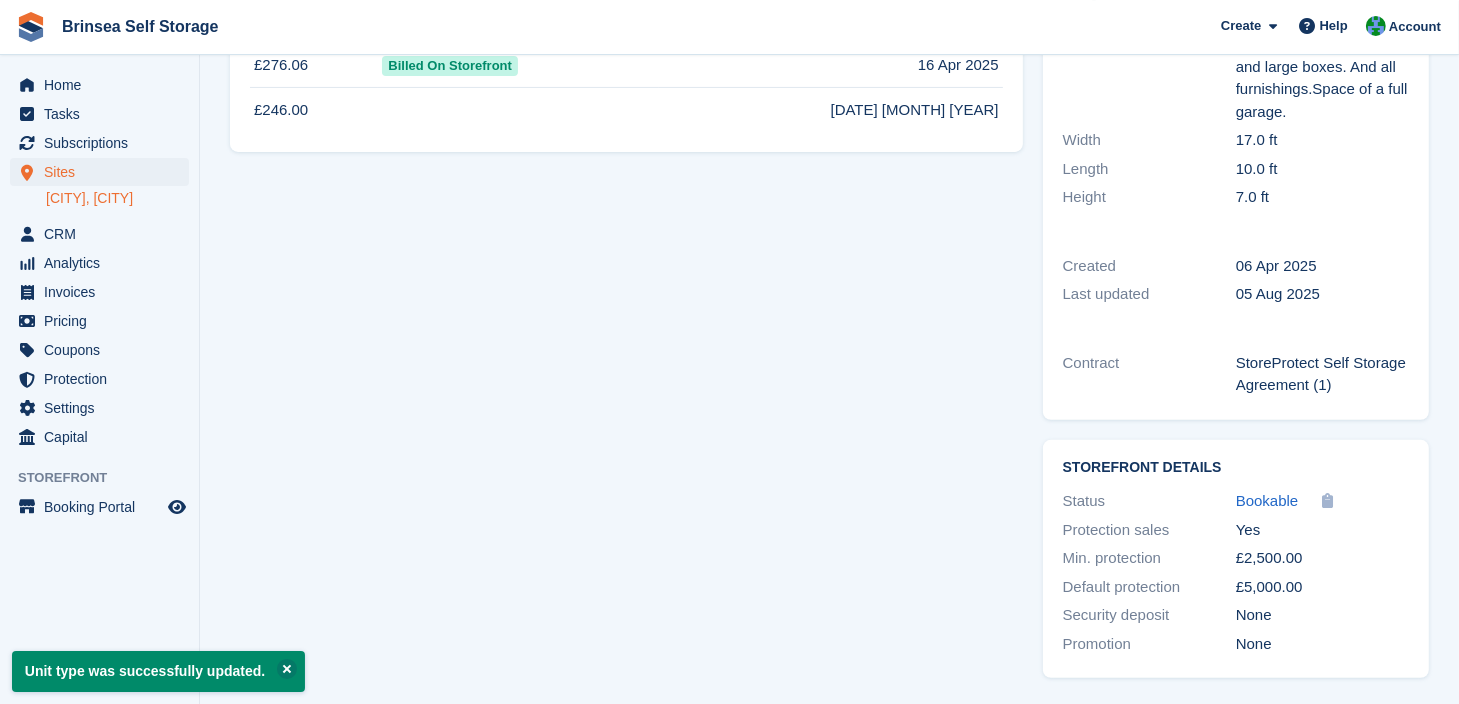 scroll, scrollTop: 579, scrollLeft: 0, axis: vertical 